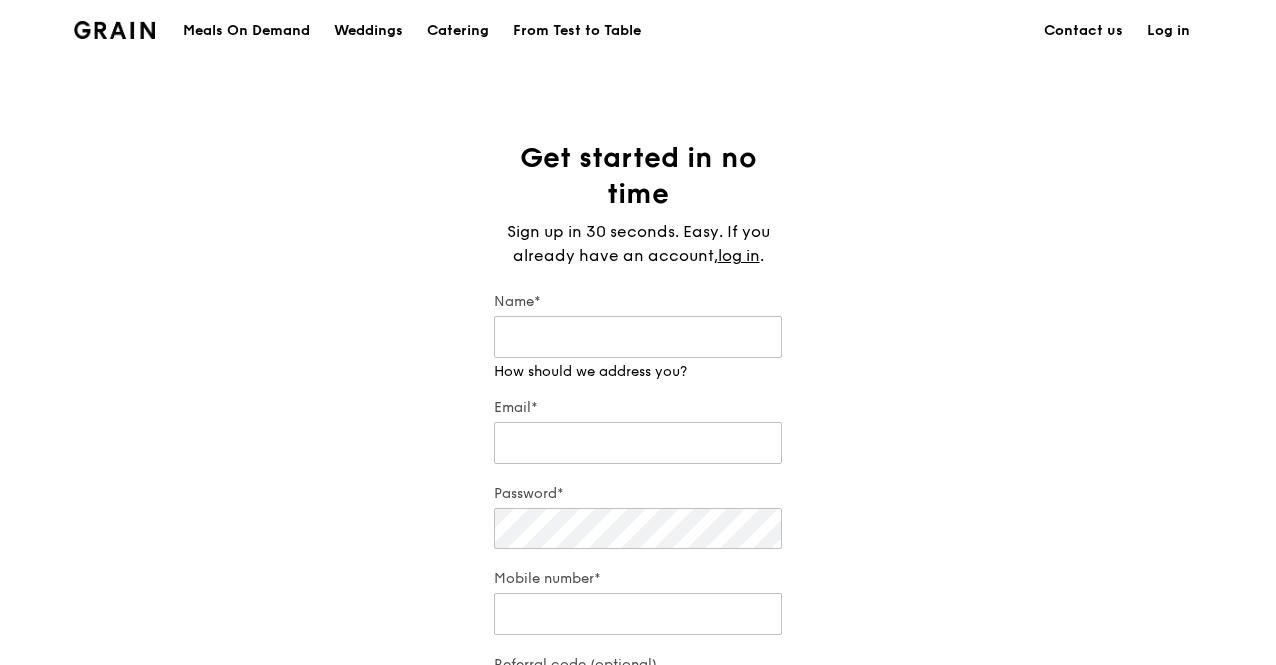 scroll, scrollTop: 0, scrollLeft: 0, axis: both 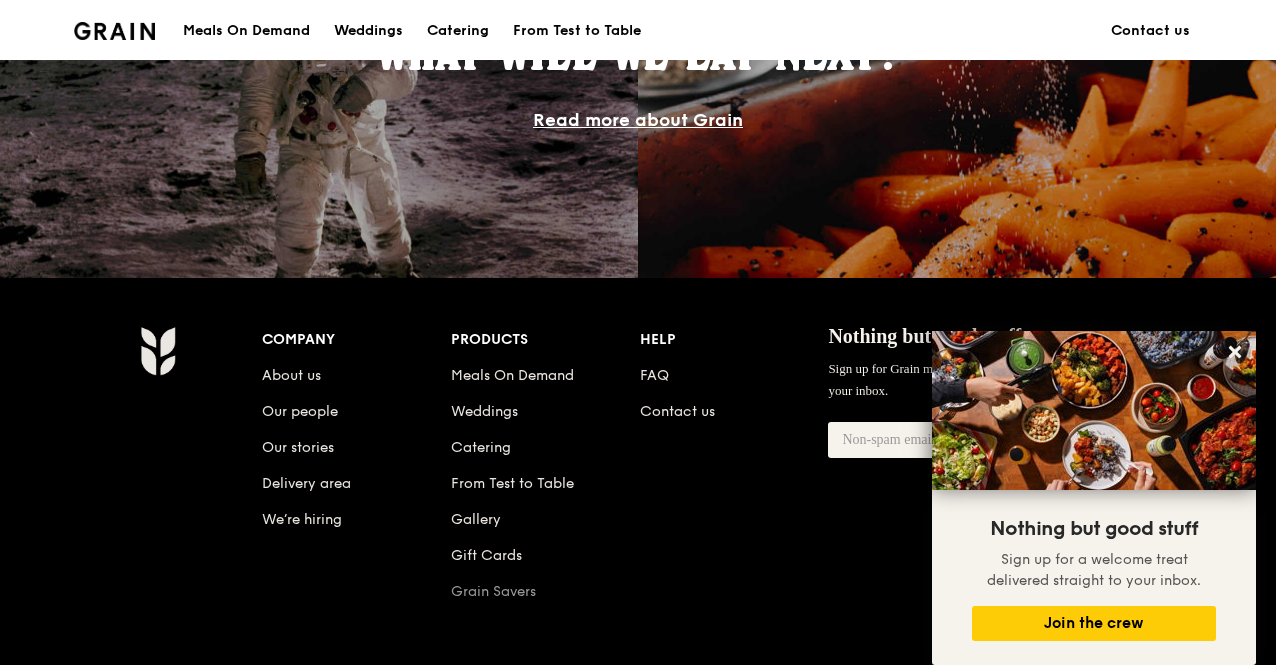 click on "Grain Savers" at bounding box center (493, 591) 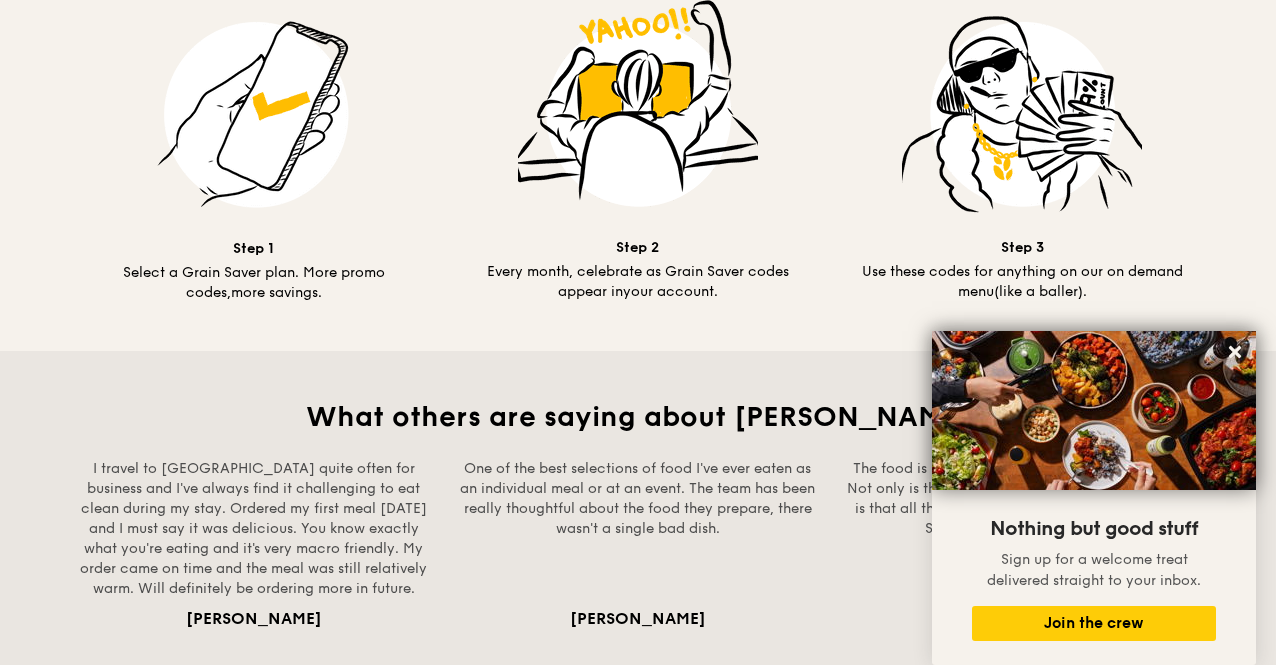 scroll, scrollTop: 1300, scrollLeft: 0, axis: vertical 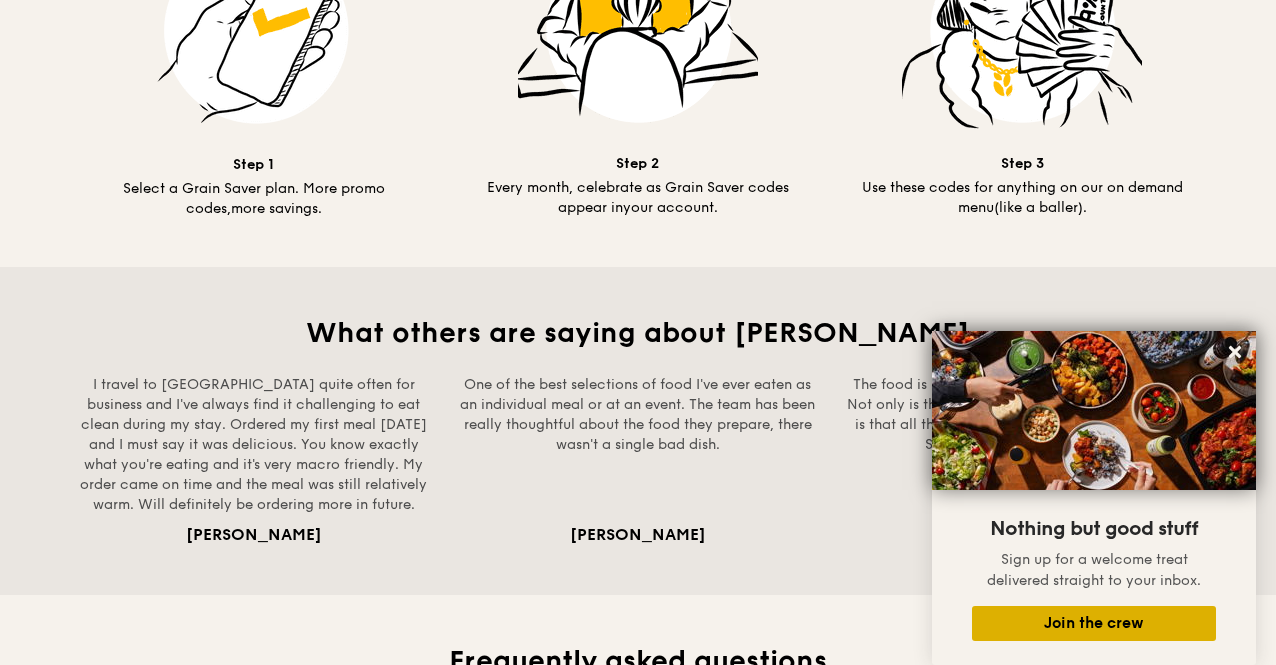 click on "Join the crew" at bounding box center (1094, 623) 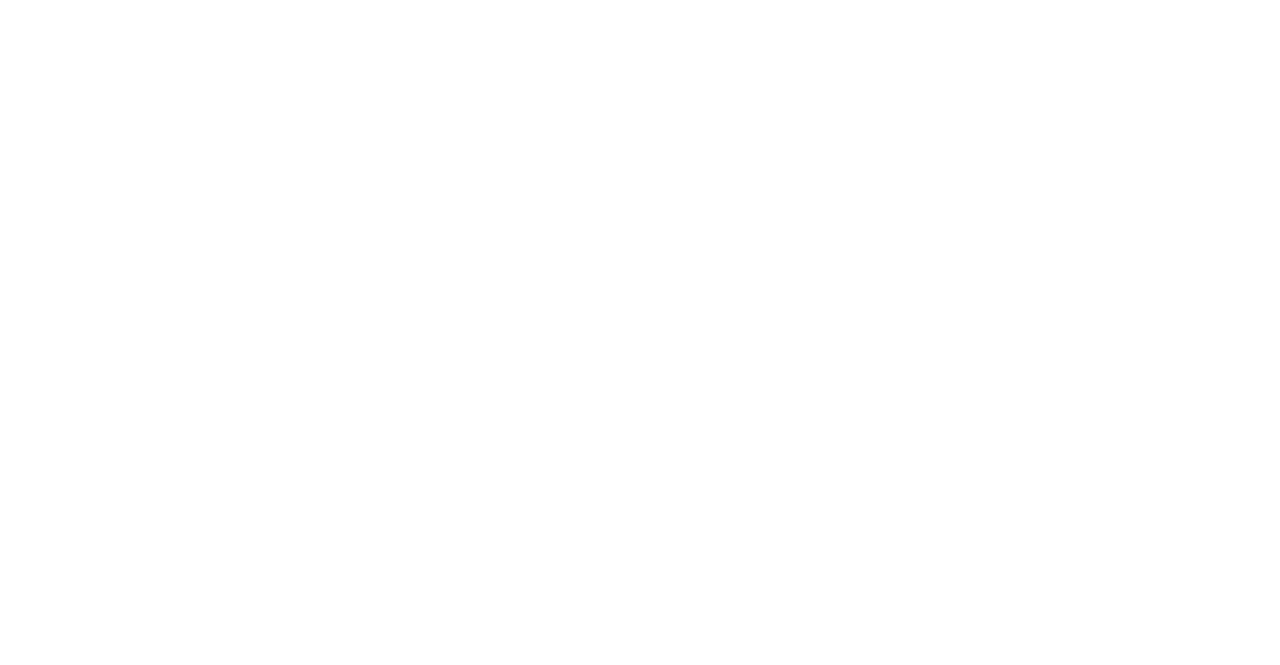 scroll, scrollTop: 0, scrollLeft: 0, axis: both 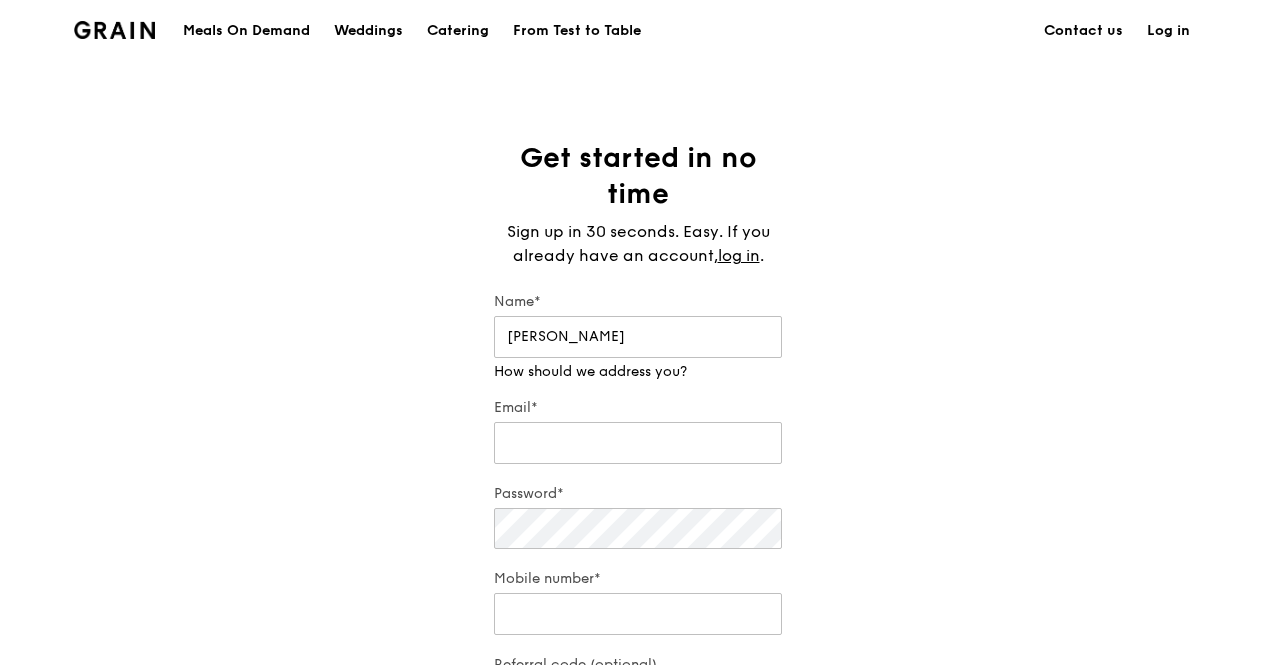 type on "Jacqueline" 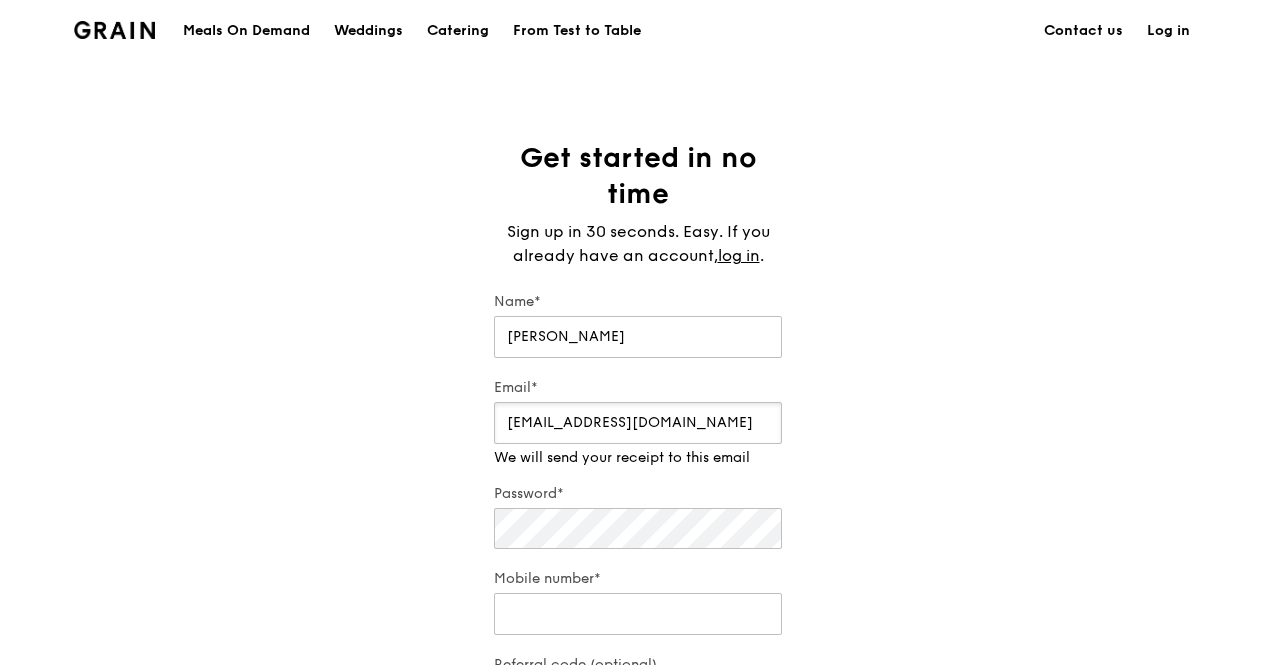 type on "writeminenow@gmail.com" 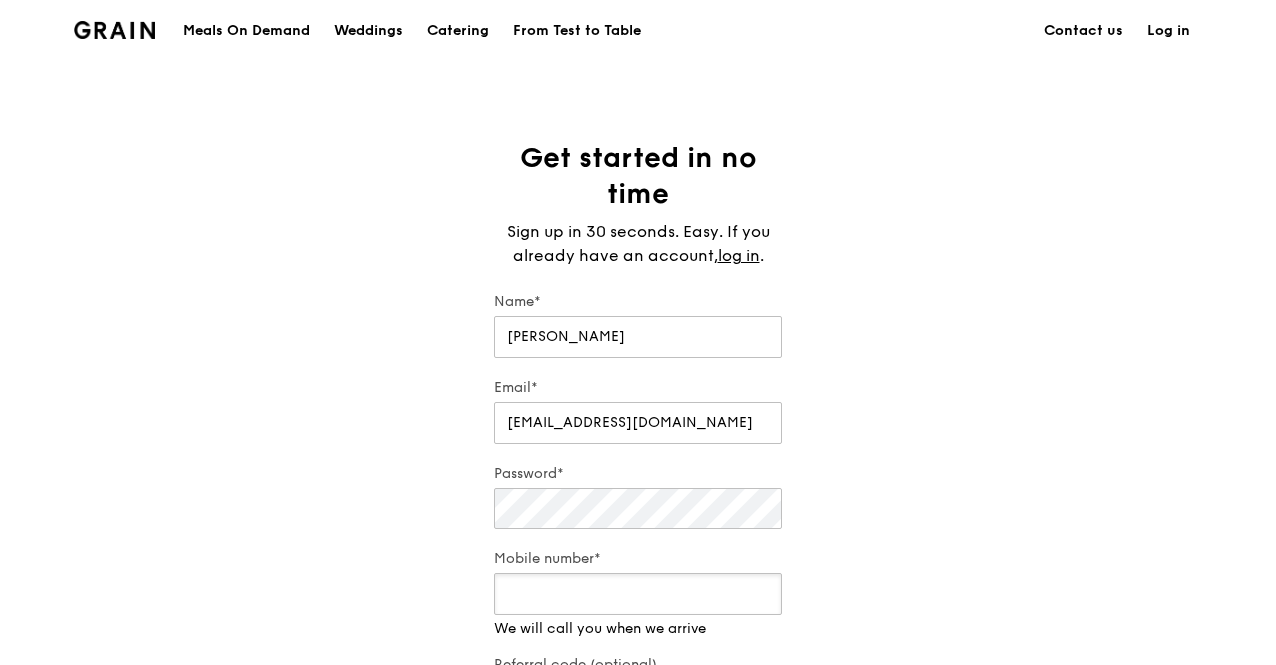 scroll, scrollTop: 200, scrollLeft: 0, axis: vertical 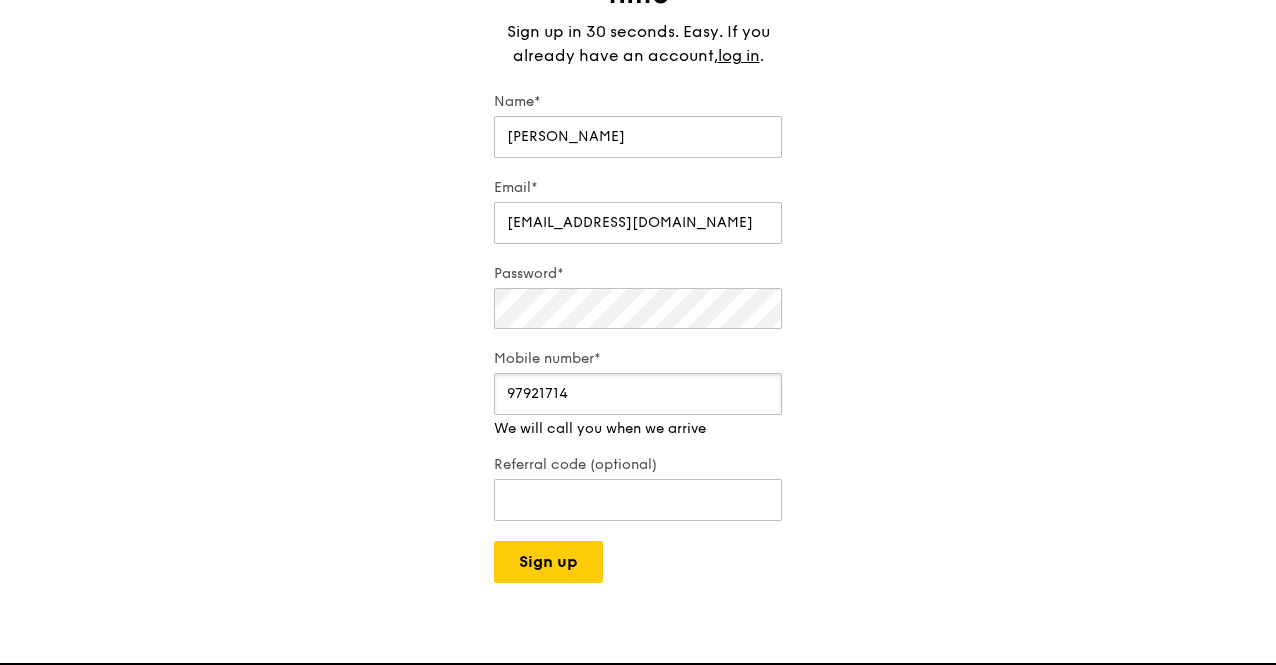 type on "97921714" 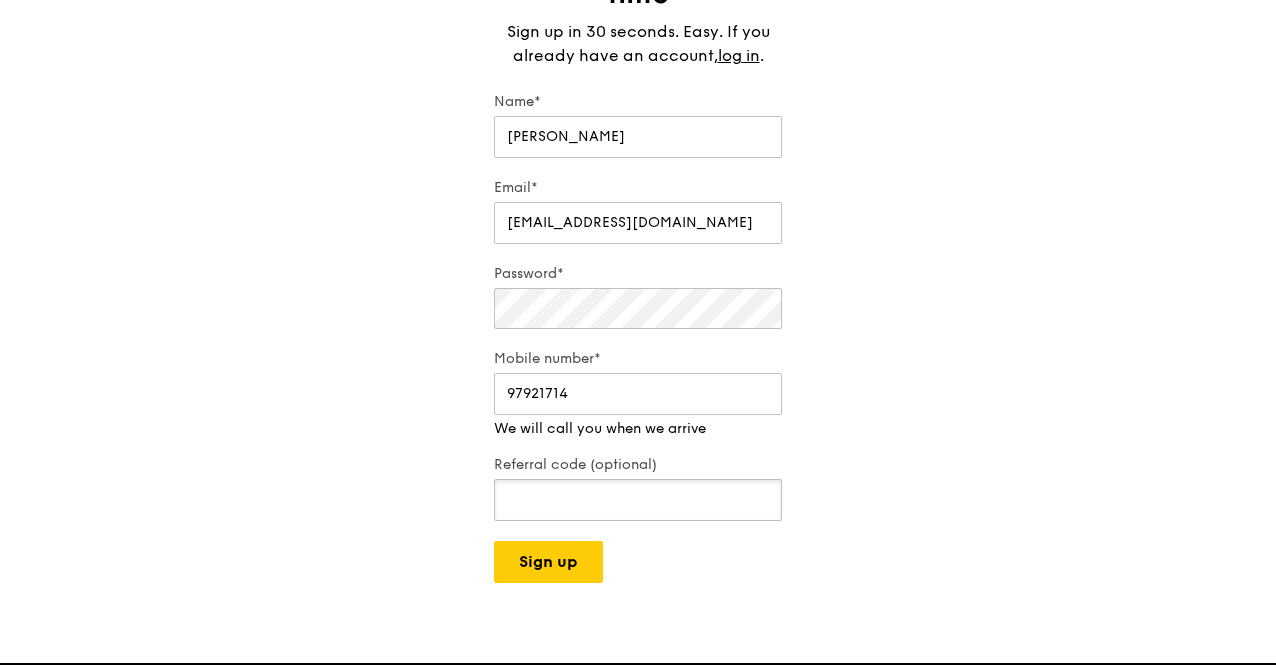 click on "Referral code (optional)" at bounding box center (638, 500) 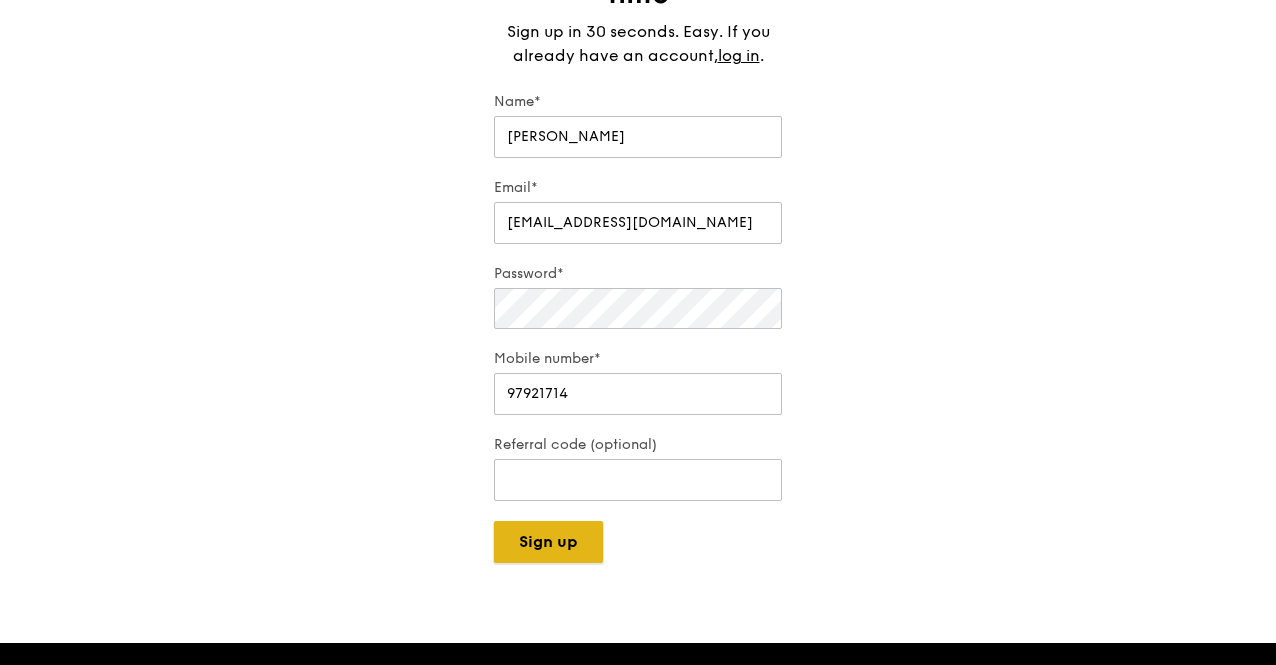 click on "Grain logo
Meals On Demand
Weddings
Catering
From Test to Table
Contact us
Log in
Get started in no time Sign up in 30 seconds. Easy. If you already have an account,
log in
.
Name*
Jacqueline
Email*
writeminenow@gmail.com
Password*
Mobile number*
97921714
Referral code (optional)
Sign up
Company
About us
Our people
Our stories
Delivery area
We’re hiring
Products
Meals On Demand
Weddings
Revision" at bounding box center [638, 517] 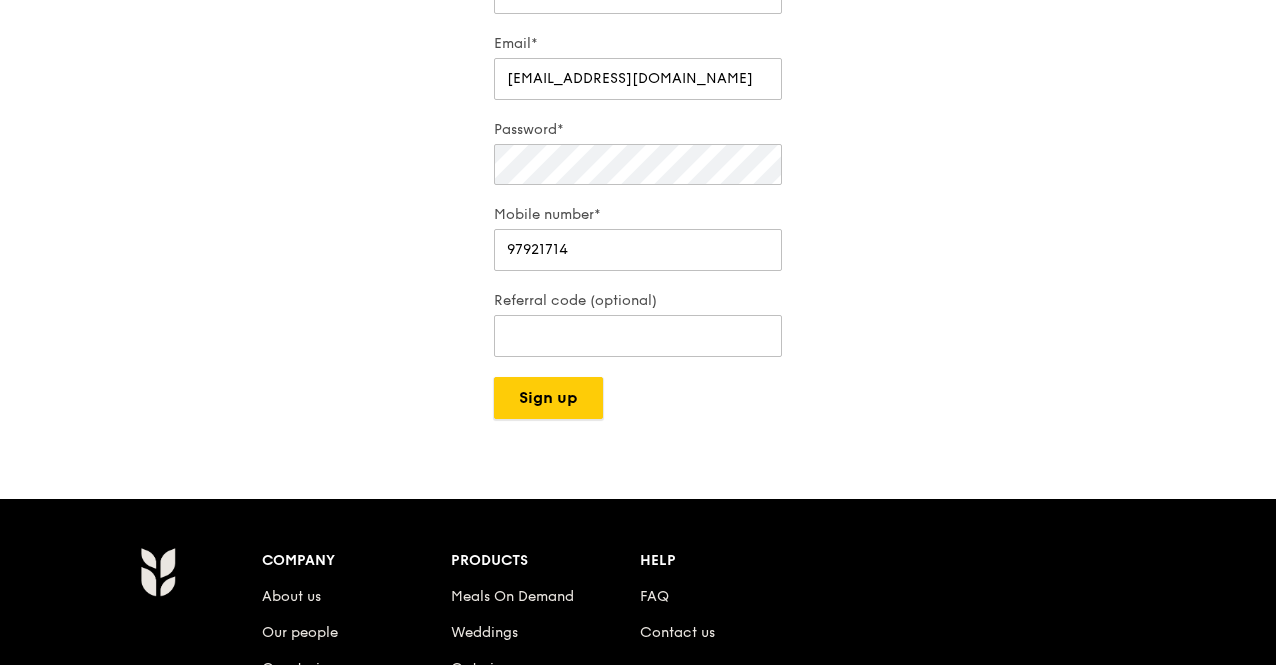 scroll, scrollTop: 400, scrollLeft: 0, axis: vertical 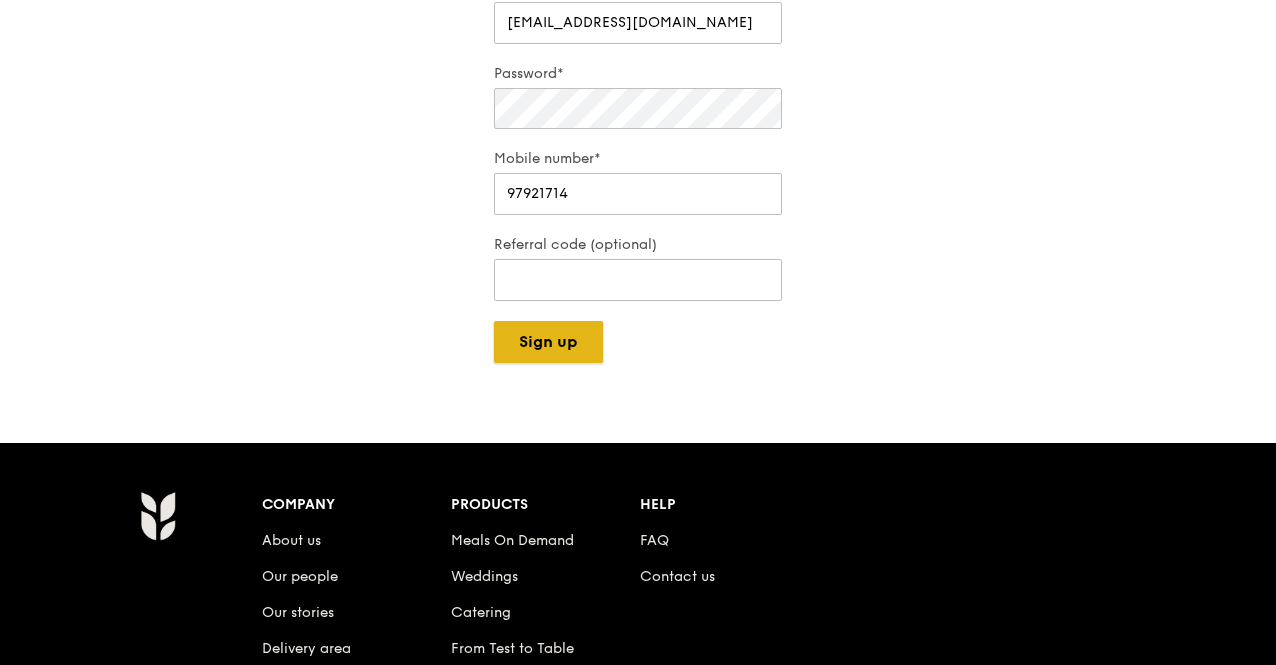click on "Sign up" at bounding box center [548, 342] 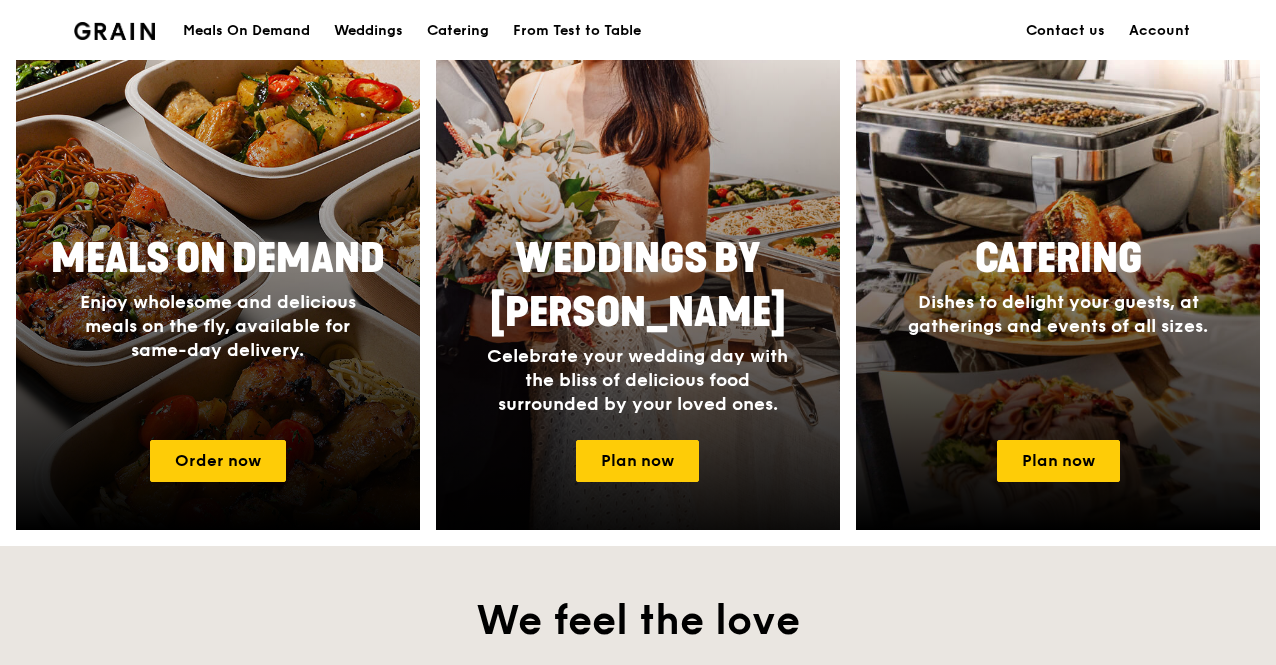 scroll, scrollTop: 900, scrollLeft: 0, axis: vertical 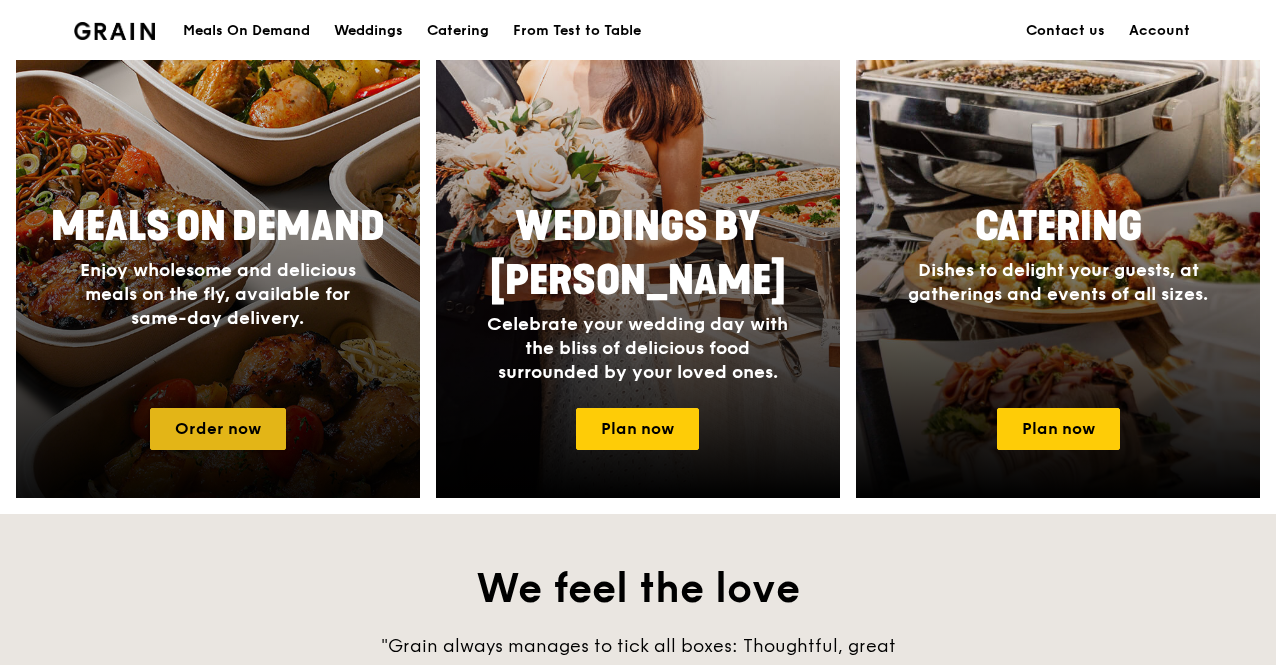 click on "Order now" at bounding box center (218, 429) 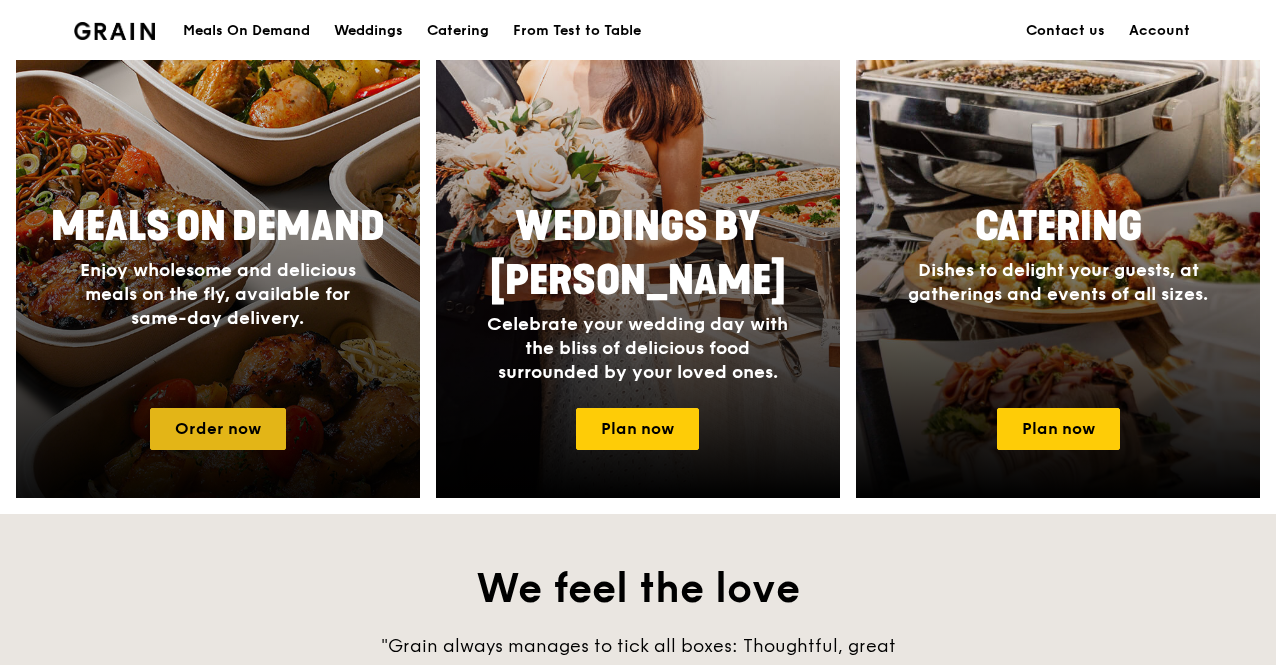 scroll, scrollTop: 0, scrollLeft: 0, axis: both 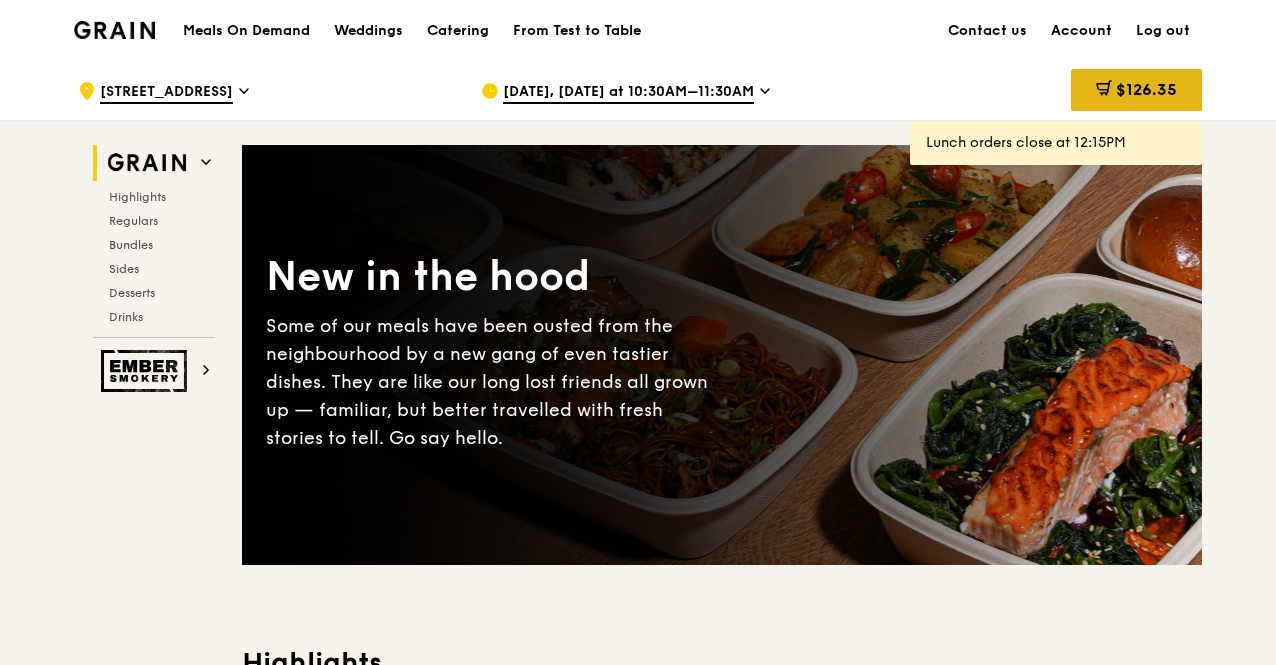 click on "$126.35" at bounding box center [1146, 89] 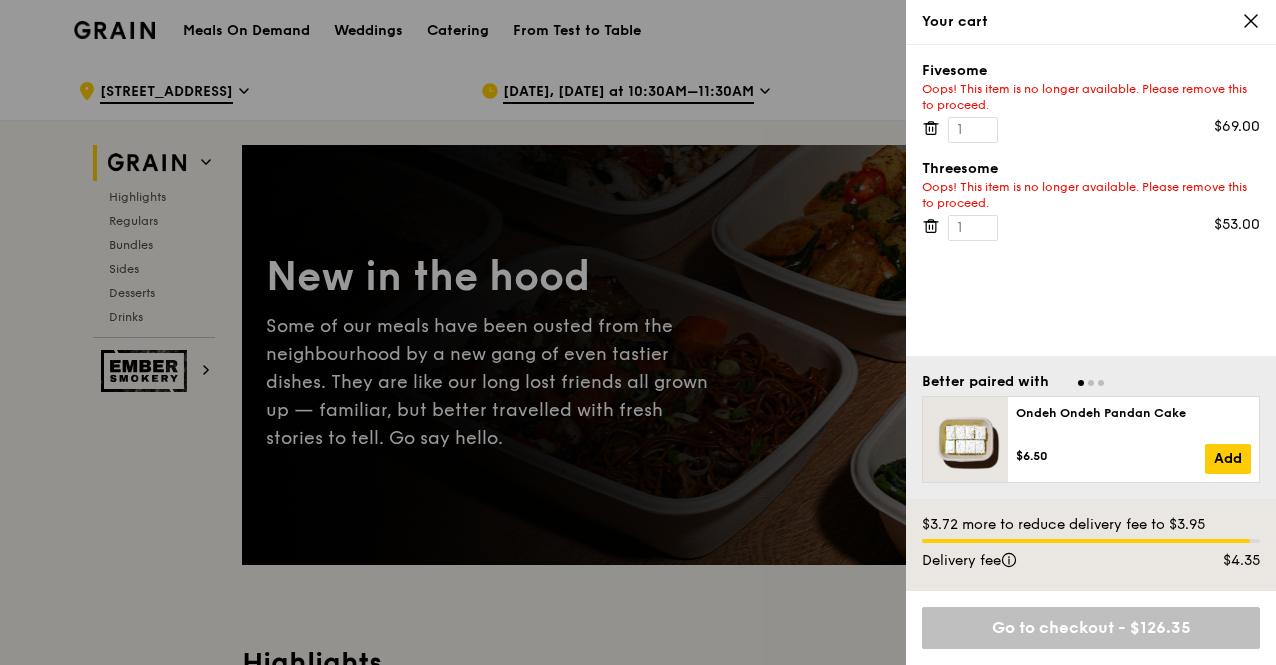 click 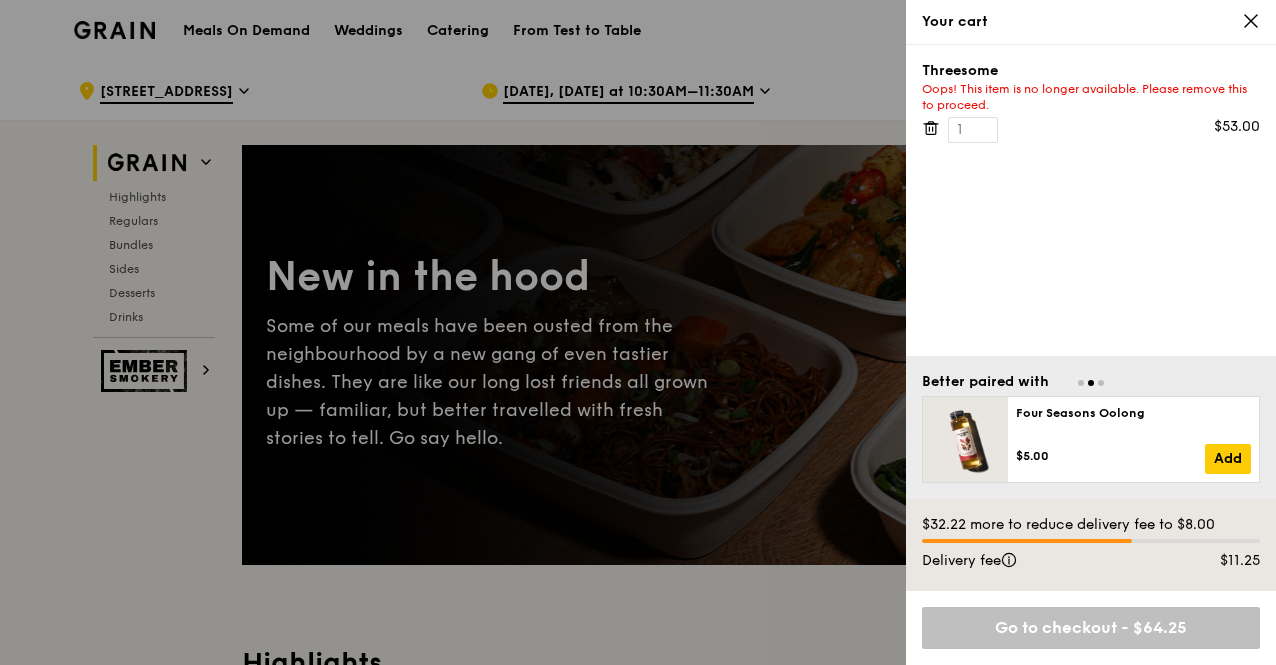 click 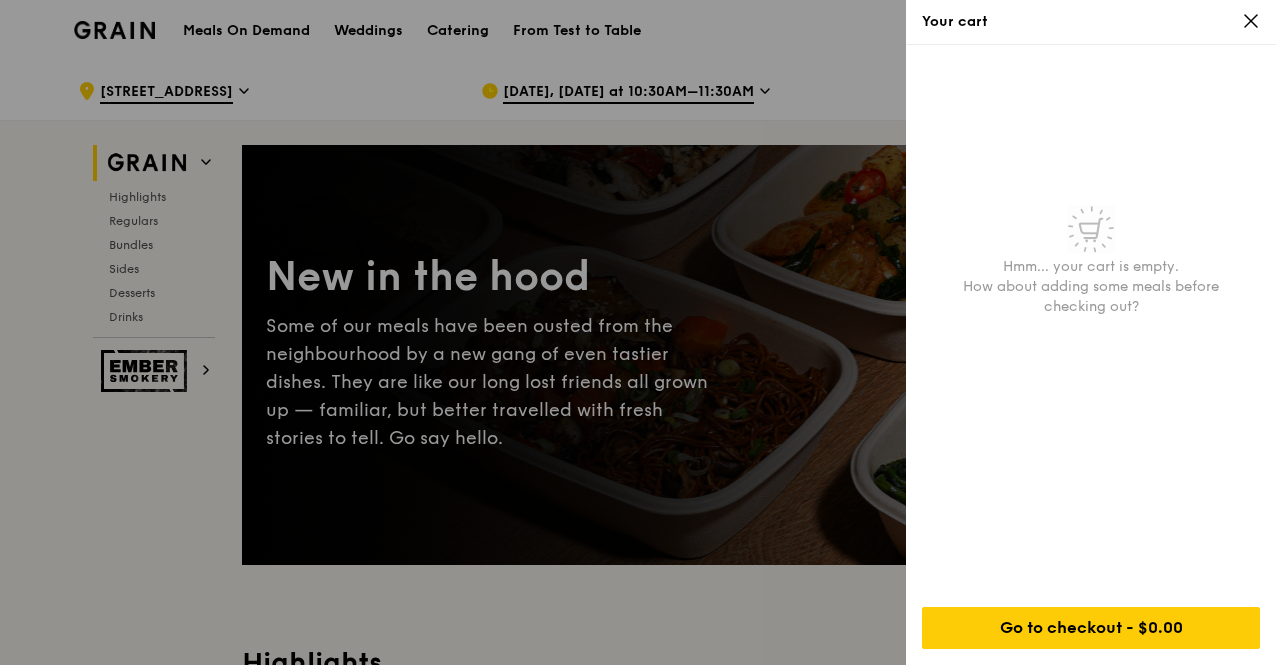 click at bounding box center [638, 332] 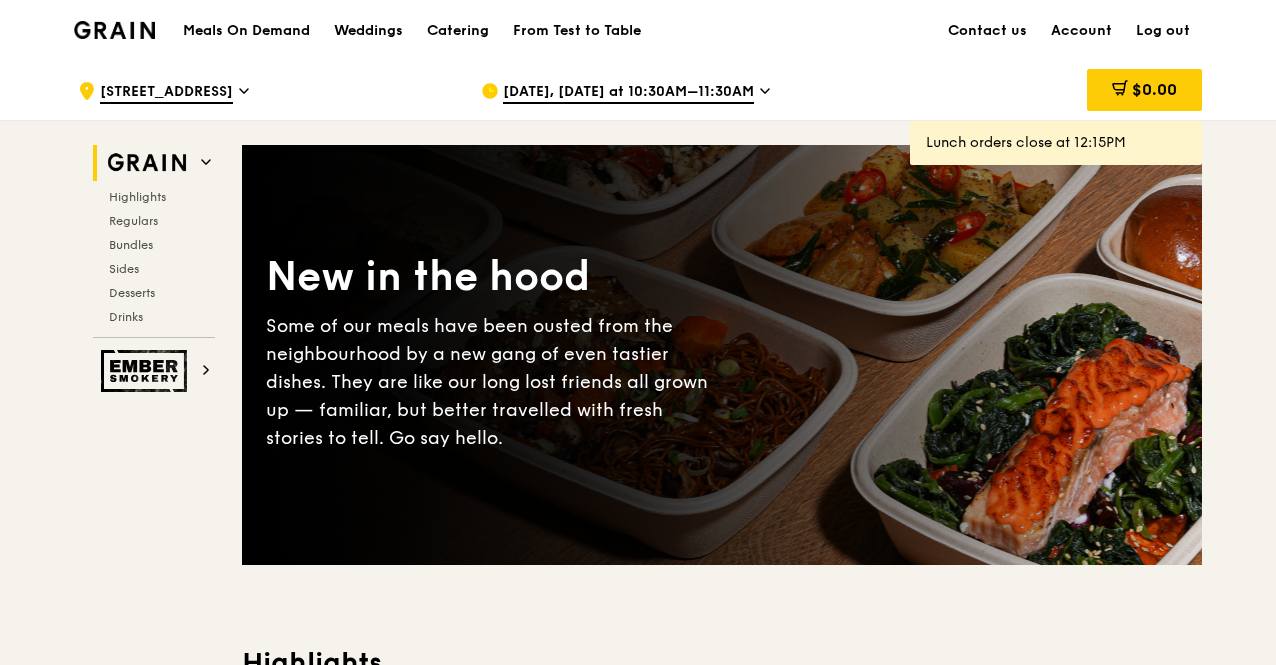 click on "Jul 14, Today at 10:30AM–11:30AM" at bounding box center (628, 93) 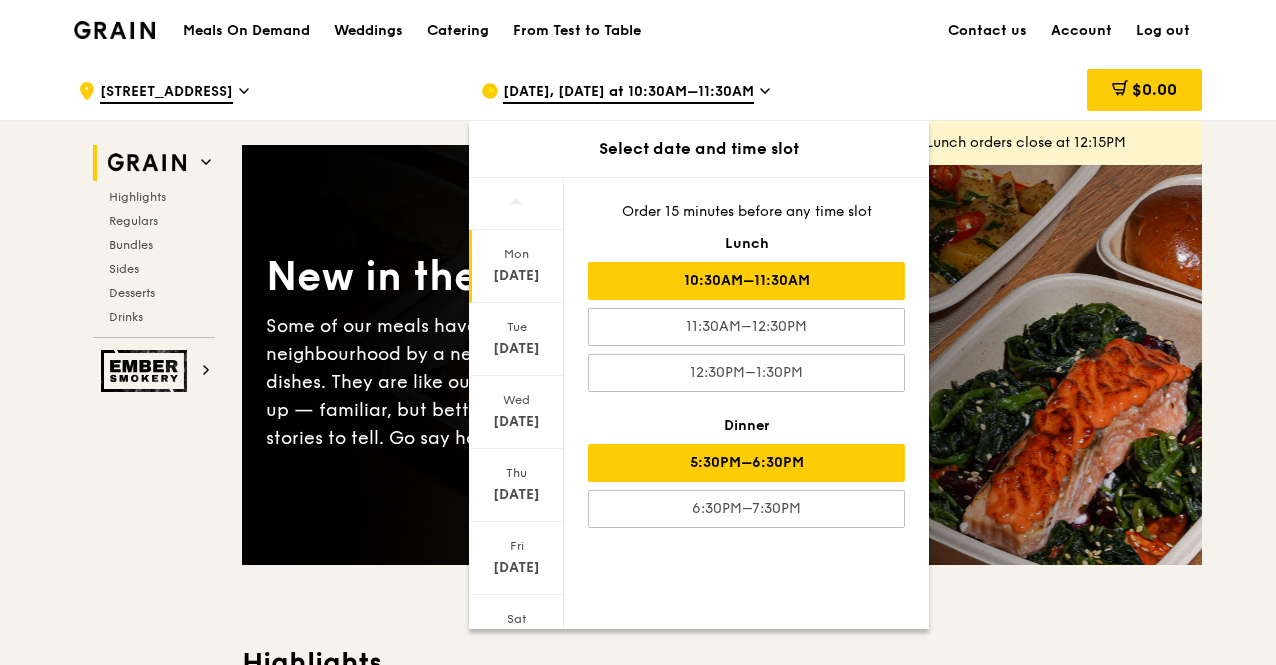 click on "5:30PM–6:30PM" at bounding box center (746, 463) 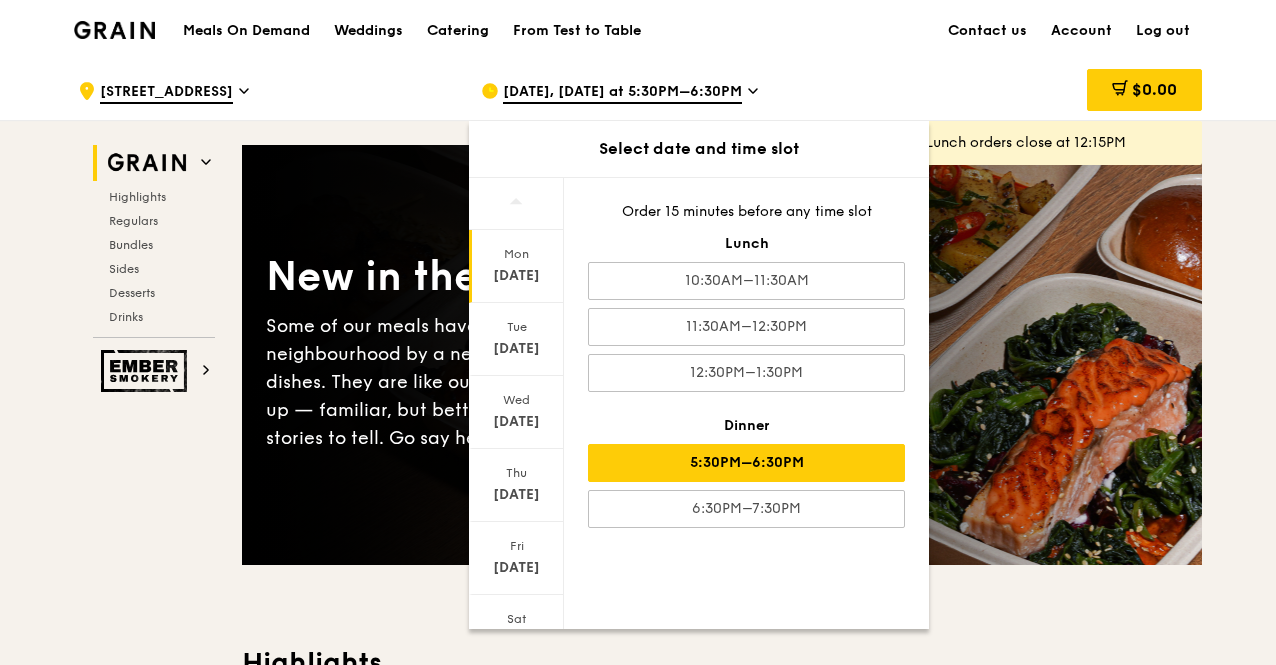 click on ".cls-1 {
fill: none;
stroke: #fff;
stroke-linecap: round;
stroke-linejoin: round;
stroke-width: 1.5px;
}
.cls-2 {
fill: #fecc07;
}
.cls-2, .cls-3 {
stroke-width: 0px;
}
.cls-3 {
fill: #fff;
fill-rule: evenodd;
}
42 Keppel Bay Drive
Jul 14, Today at 5:30PM–6:30PM
Select date and time slot
Mon
Jul 14
Tue
Jul 15
Wed
Jul 16
Thu
Jul 17
Fri
Jul 18
Sat
Jul 19
Closed
Jul 20
Order 15 minutes before any time slot Lunch
10:30AM–11:30AM
11:30AM–12:30PM
12:30PM–1:30PM
Dinner
5:30PM–6:30PM
6:30PM–7:30PM
$0.00
Lunch orders close at 12:15PM
Grain
Highlights" at bounding box center (638, 4277) 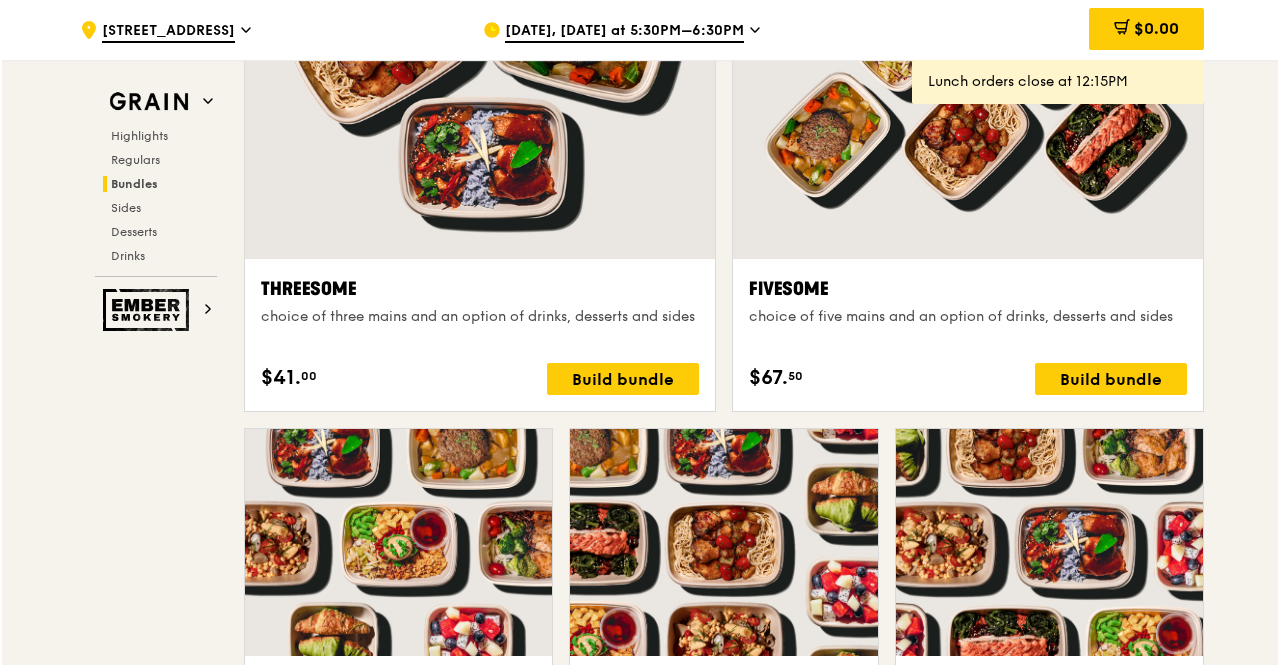 scroll, scrollTop: 3700, scrollLeft: 0, axis: vertical 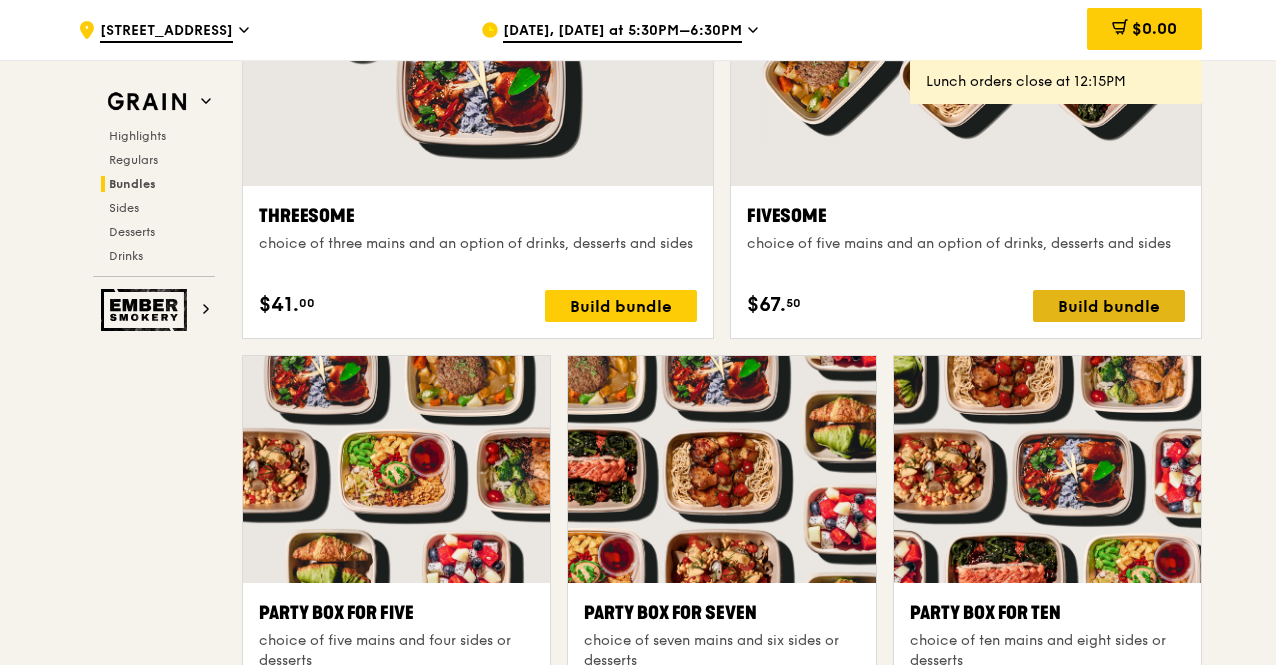 click on "Build bundle" at bounding box center (1109, 306) 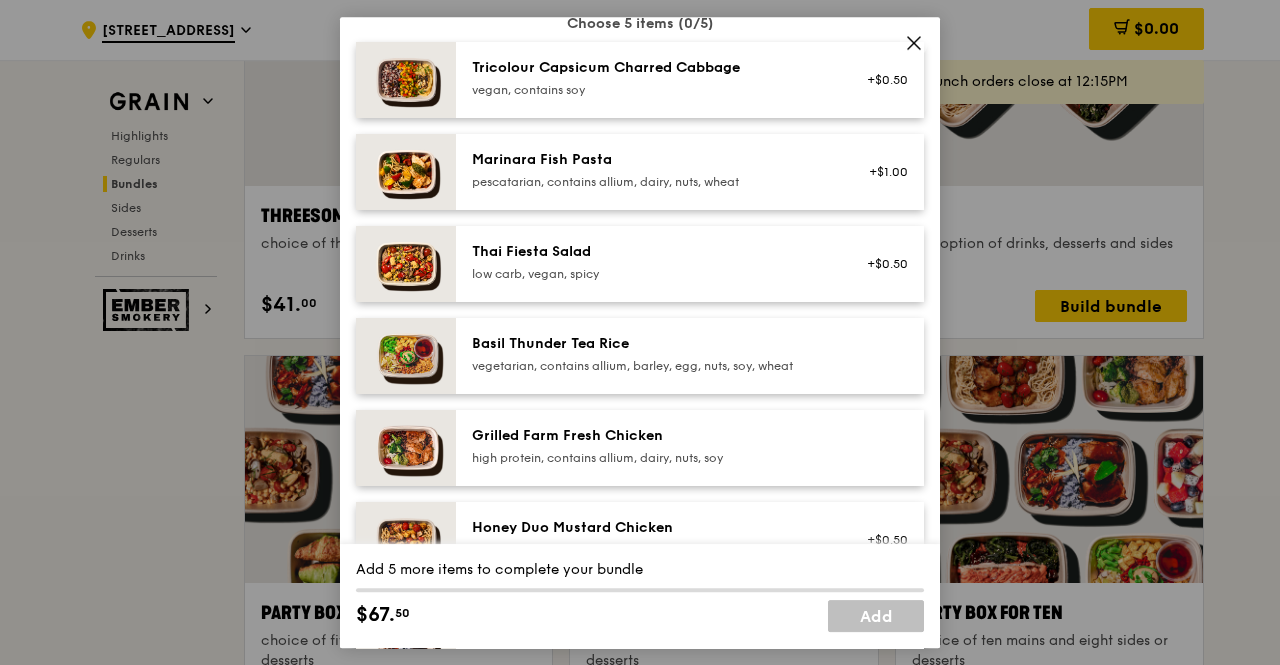 scroll, scrollTop: 200, scrollLeft: 0, axis: vertical 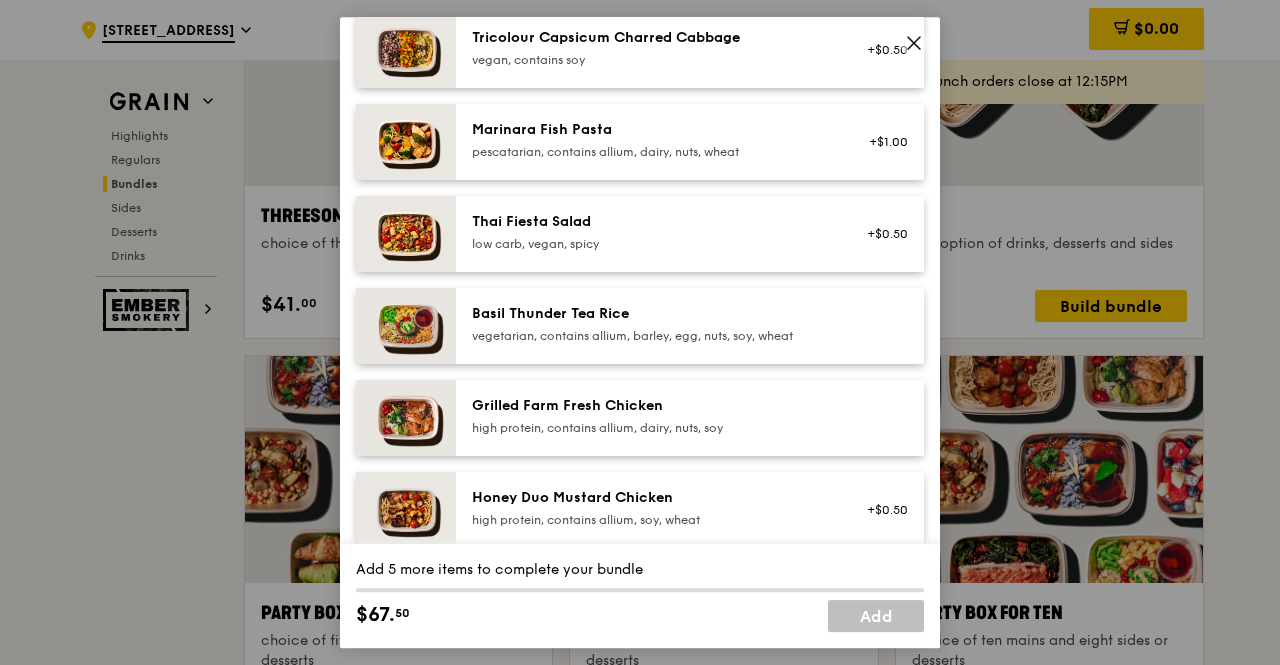 click on "Basil Thunder Tea Rice
vegetarian, contains allium, barley, egg, nuts, soy, wheat" at bounding box center [690, 326] 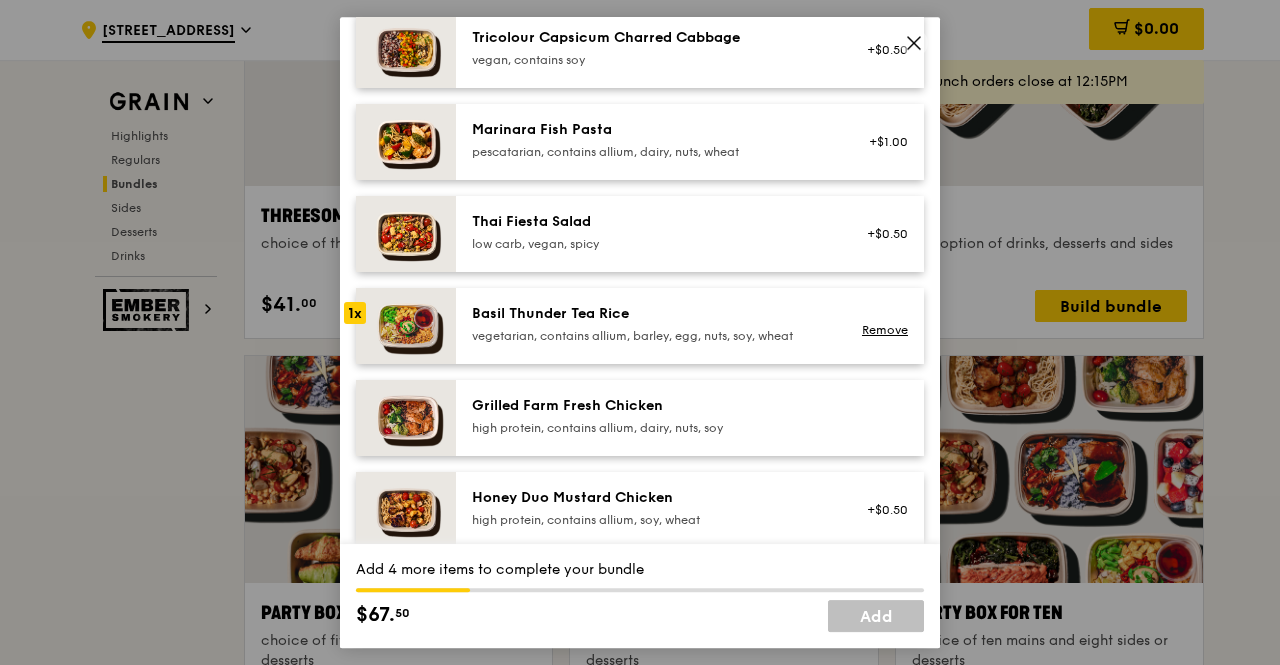 click on "Basil Thunder Tea Rice
vegetarian, contains allium, barley, egg, nuts, soy, wheat
Remove" at bounding box center [690, 326] 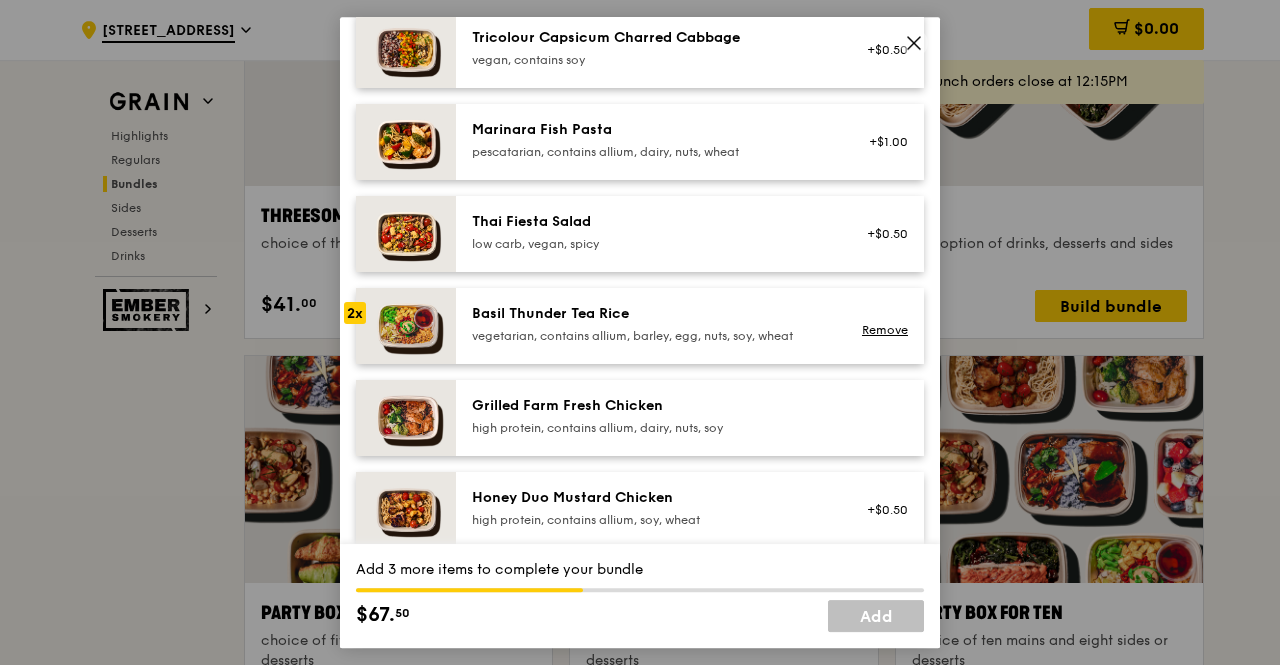 click on "Basil Thunder Tea Rice
vegetarian, contains allium, barley, egg, nuts, soy, wheat
Remove" at bounding box center [690, 326] 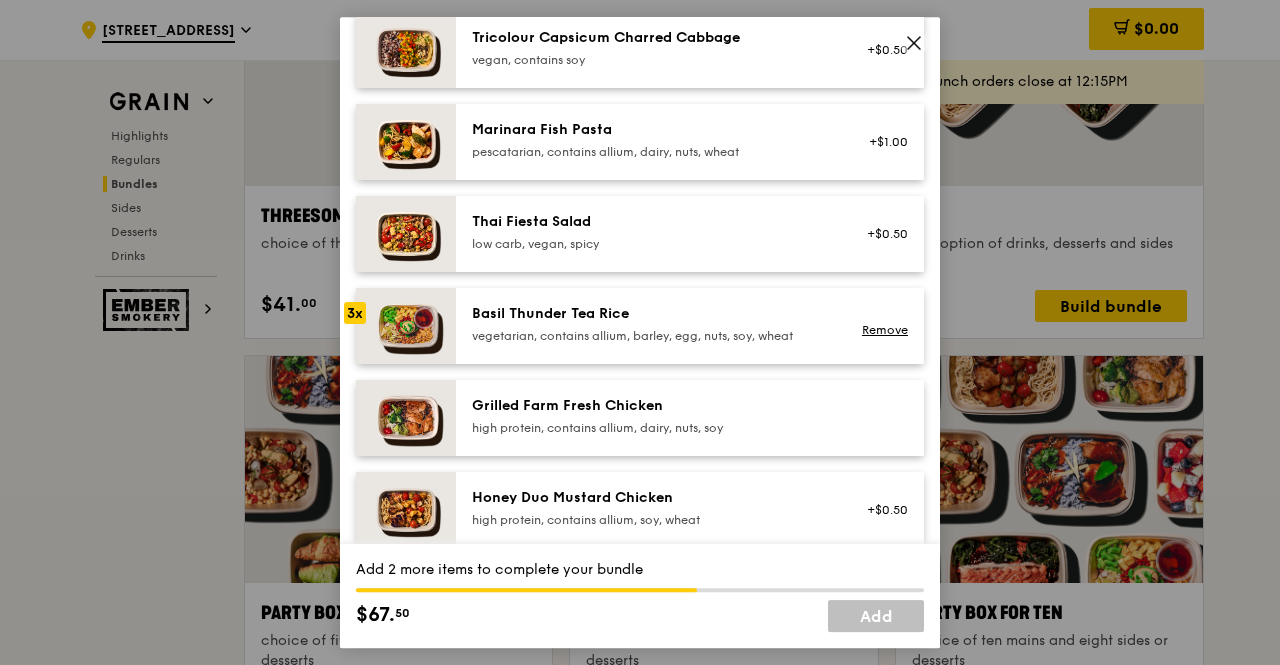 click on "Grilled Farm Fresh Chicken" at bounding box center [651, 406] 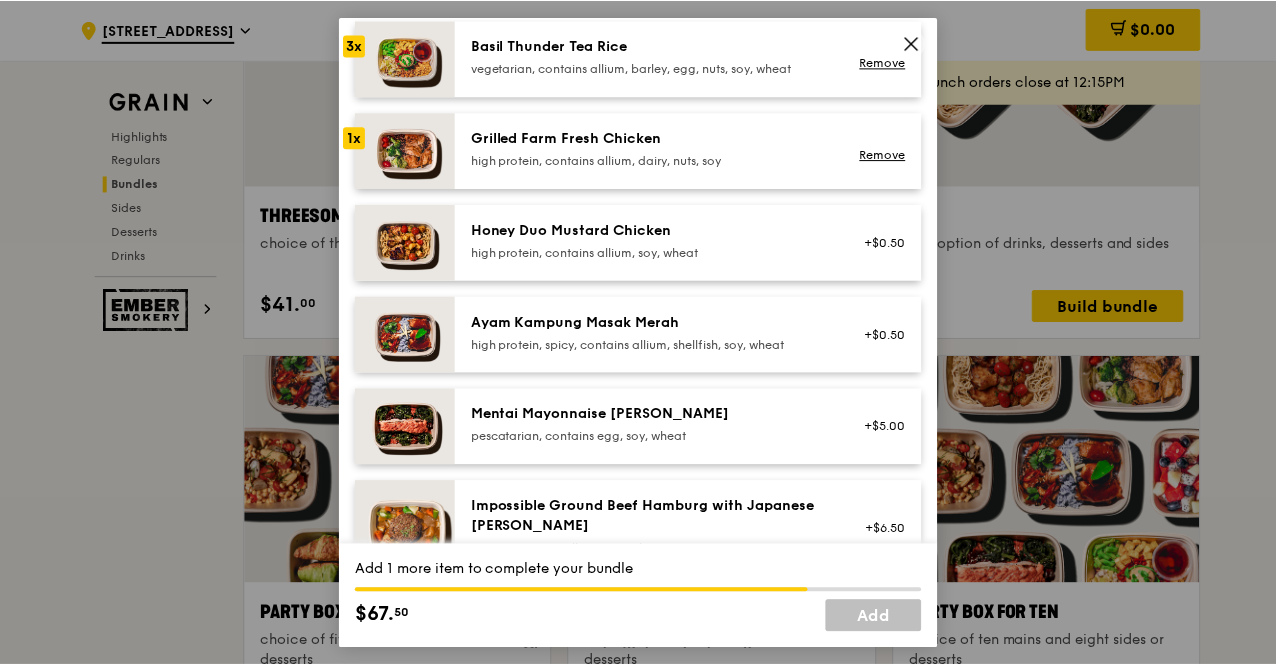 scroll, scrollTop: 500, scrollLeft: 0, axis: vertical 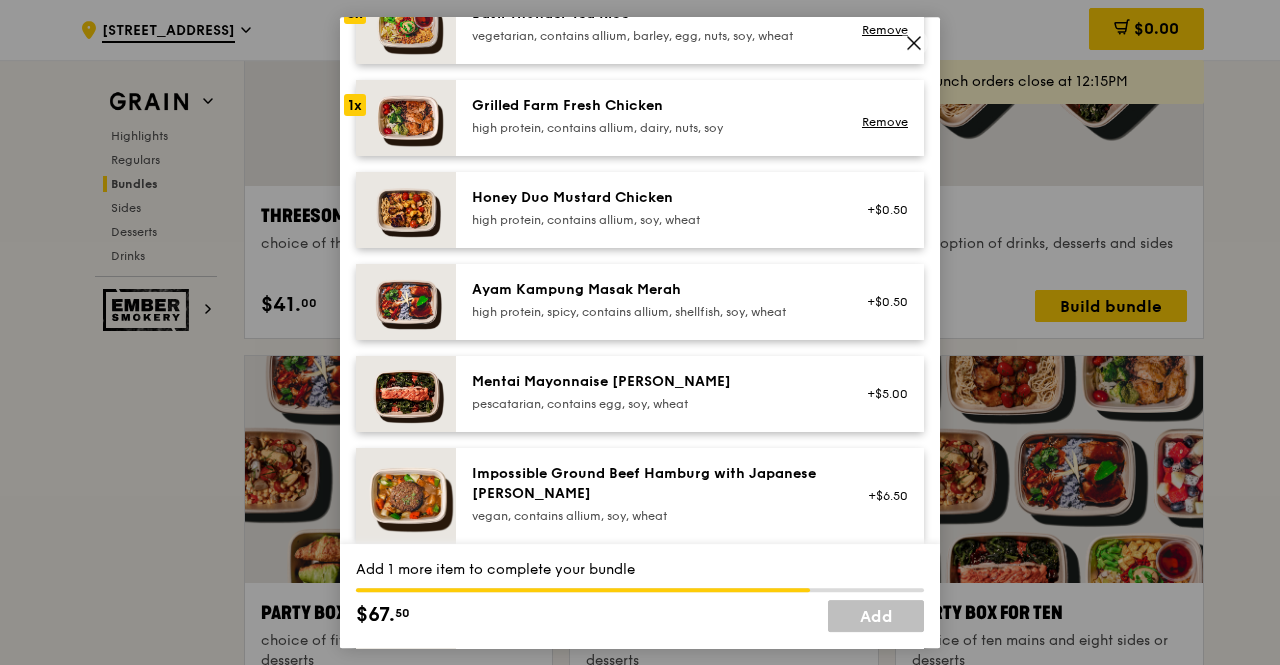 click on "Mentai Mayonnaise Aburi Salmon" at bounding box center (651, 382) 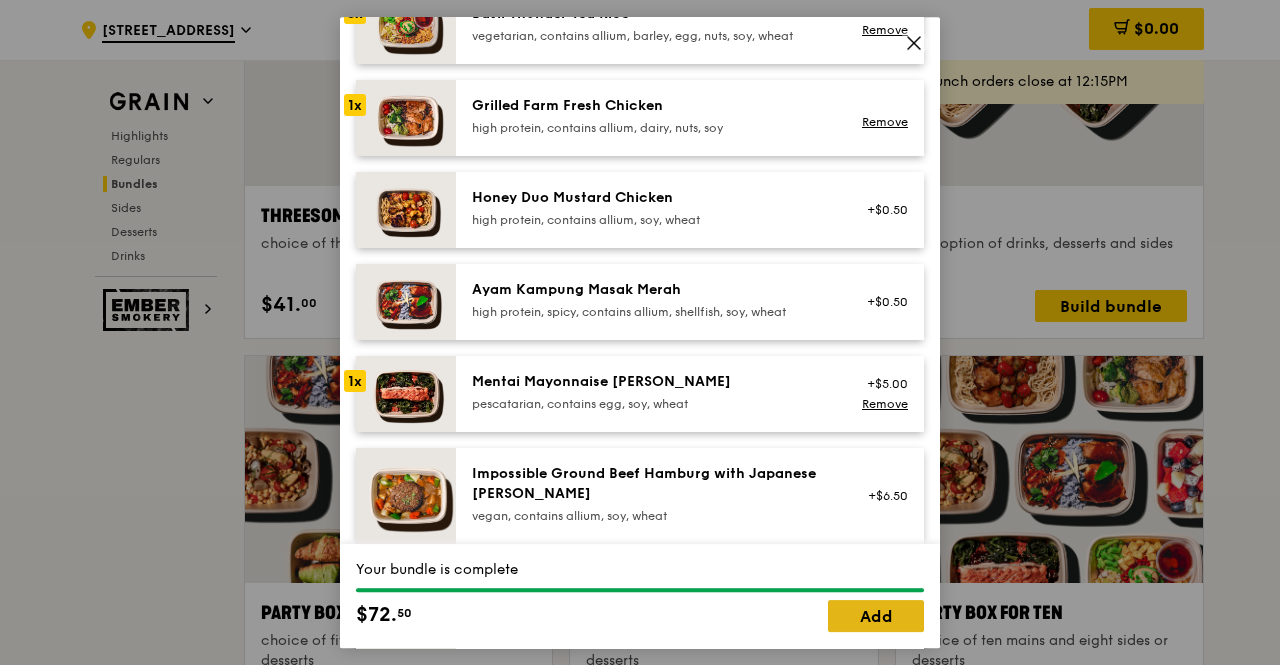 click on "Add" at bounding box center [876, 616] 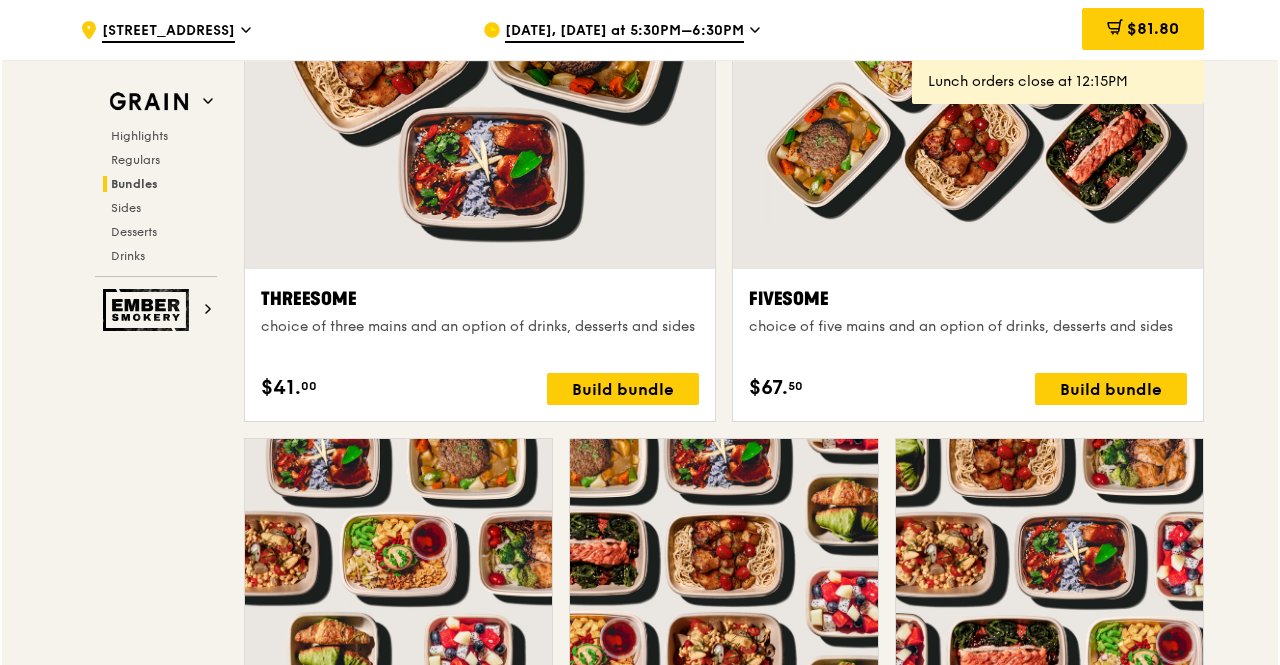 scroll, scrollTop: 3600, scrollLeft: 0, axis: vertical 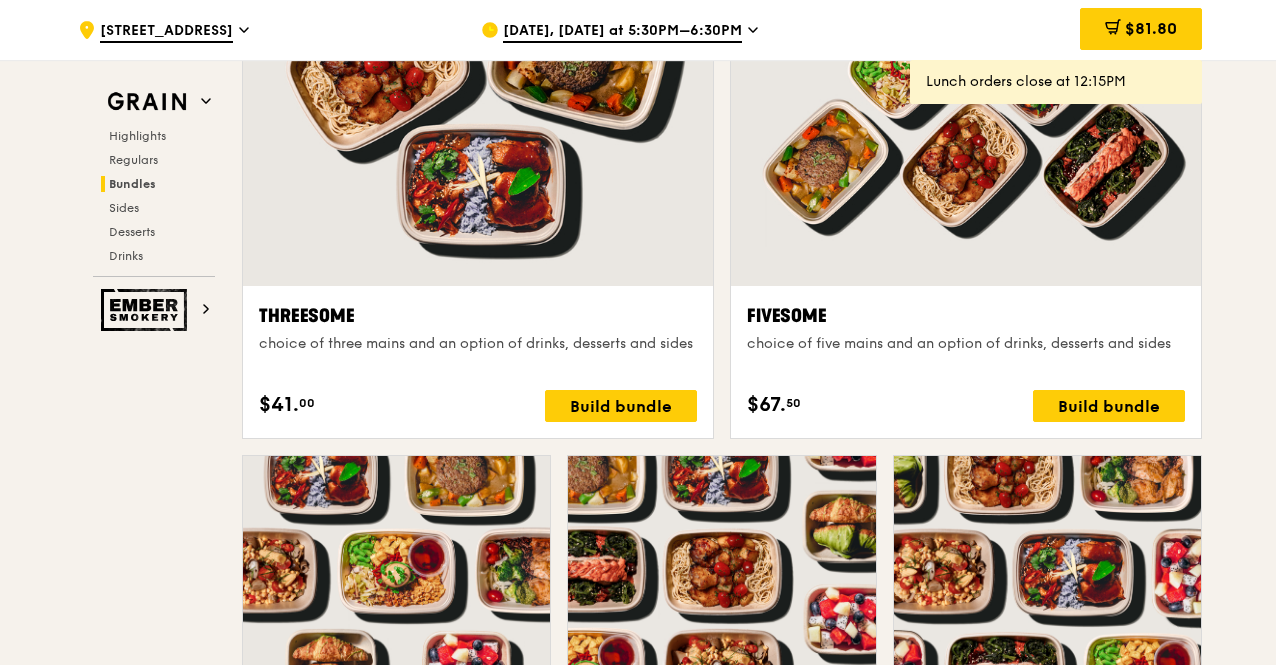 click on "Fivesome
choice of five mains and an option of drinks, desserts and sides" at bounding box center (966, 338) 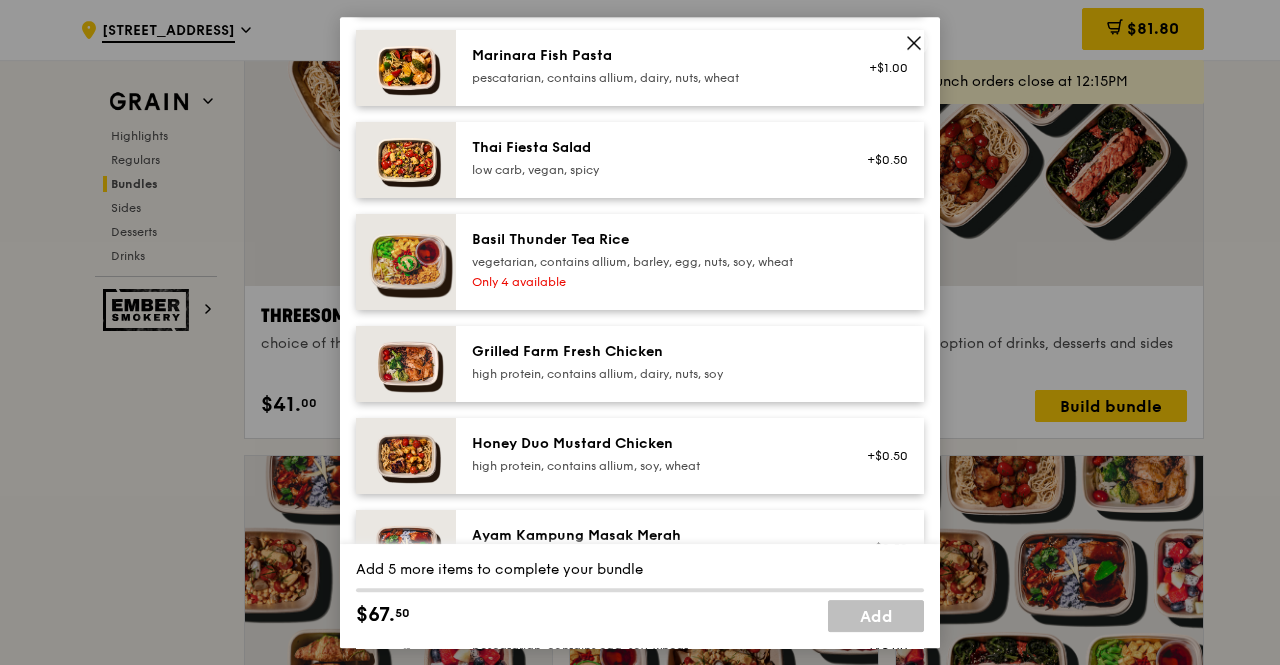 scroll, scrollTop: 300, scrollLeft: 0, axis: vertical 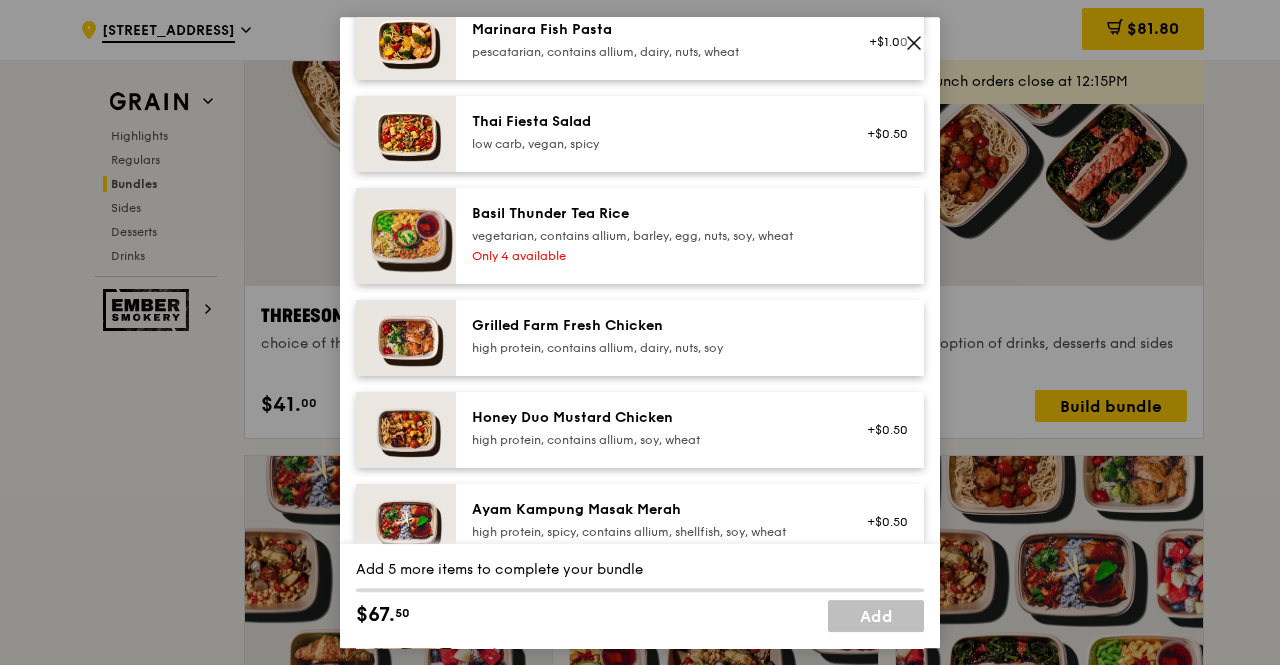 click on "high protein, contains allium, dairy, nuts, soy" at bounding box center [651, 348] 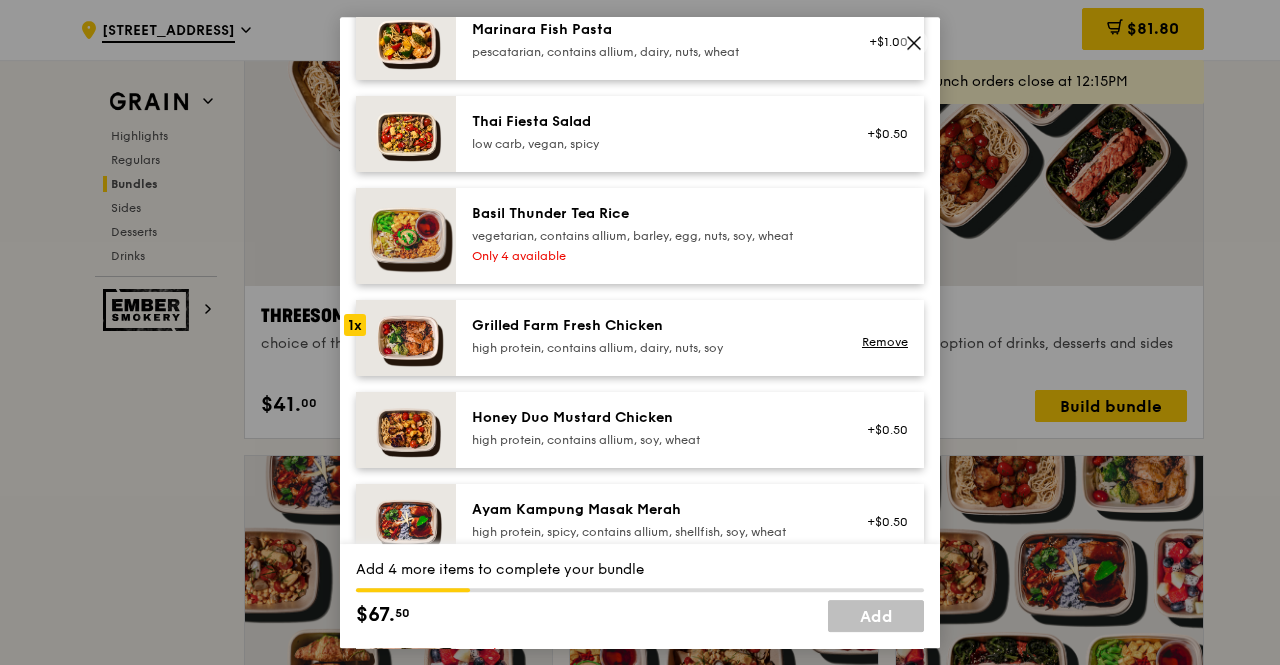 scroll, scrollTop: 400, scrollLeft: 0, axis: vertical 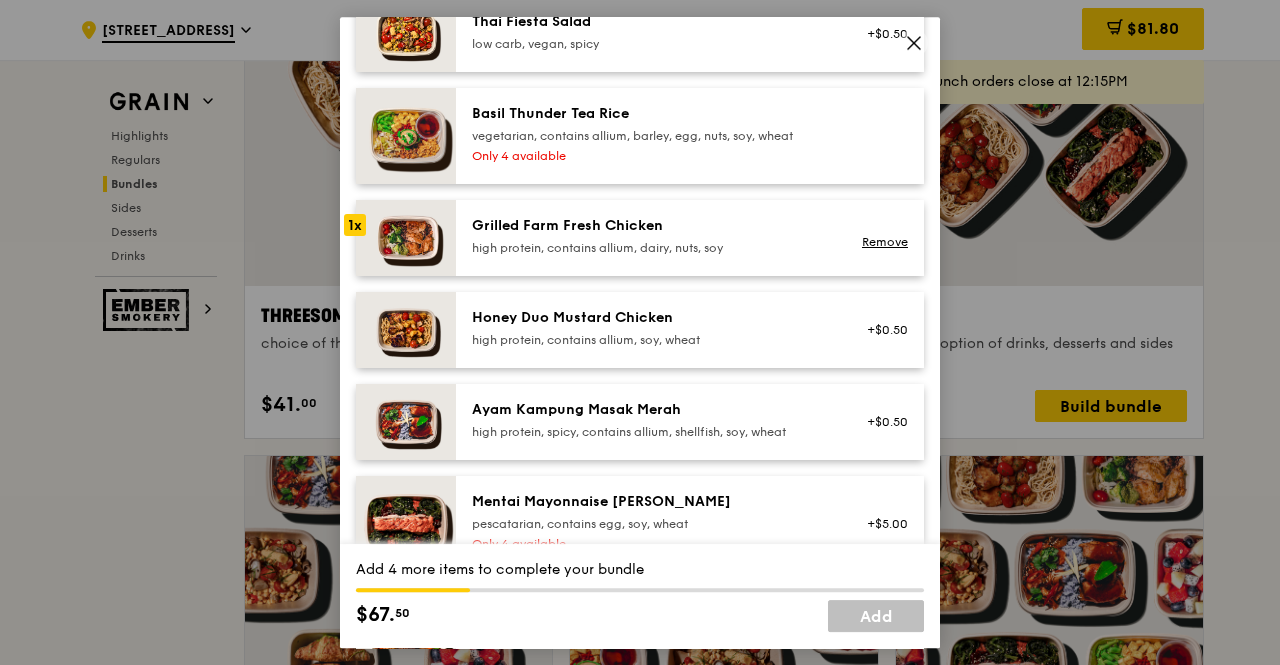 click on "Honey Duo Mustard Chicken
high protein, contains allium, soy, wheat
+$0.50" at bounding box center [690, 330] 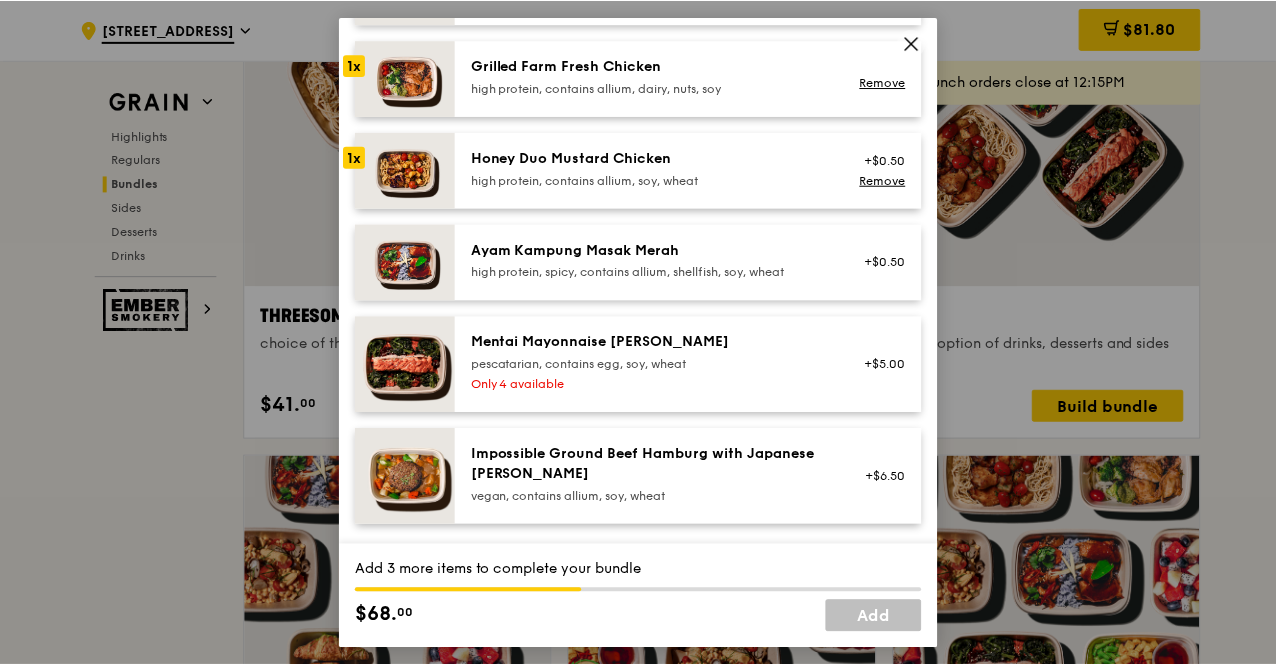 scroll, scrollTop: 600, scrollLeft: 0, axis: vertical 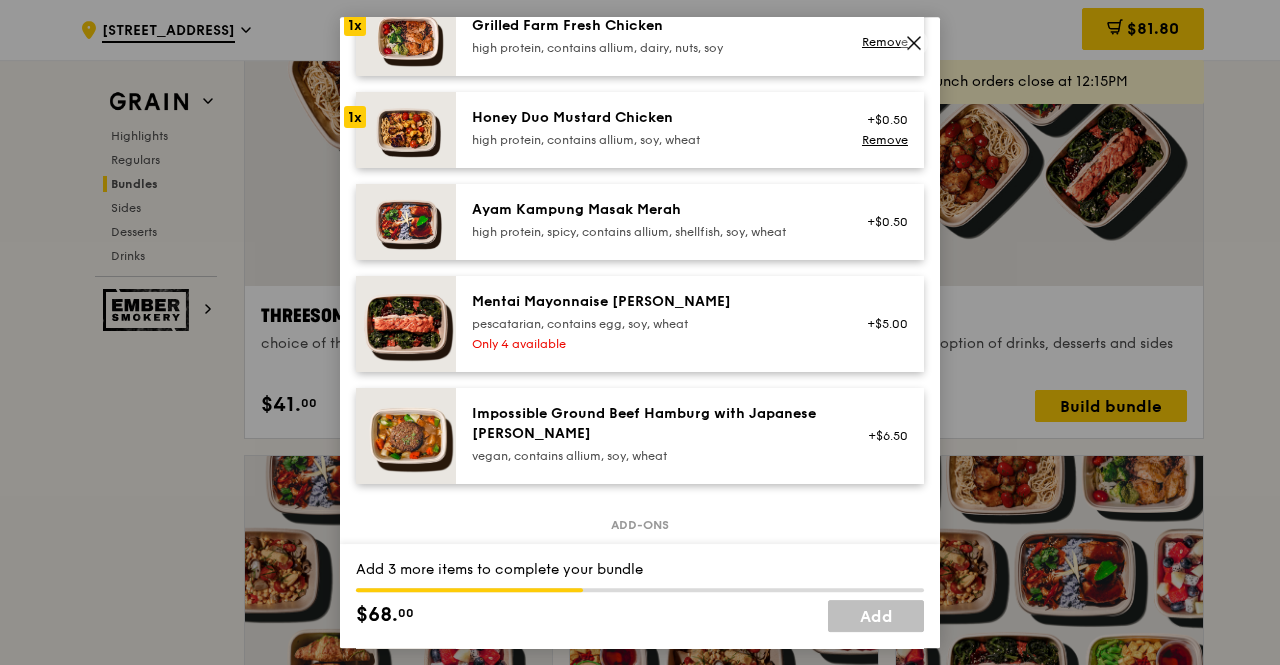 click on "high protein, spicy, contains allium, shellfish, soy, wheat" at bounding box center (651, 232) 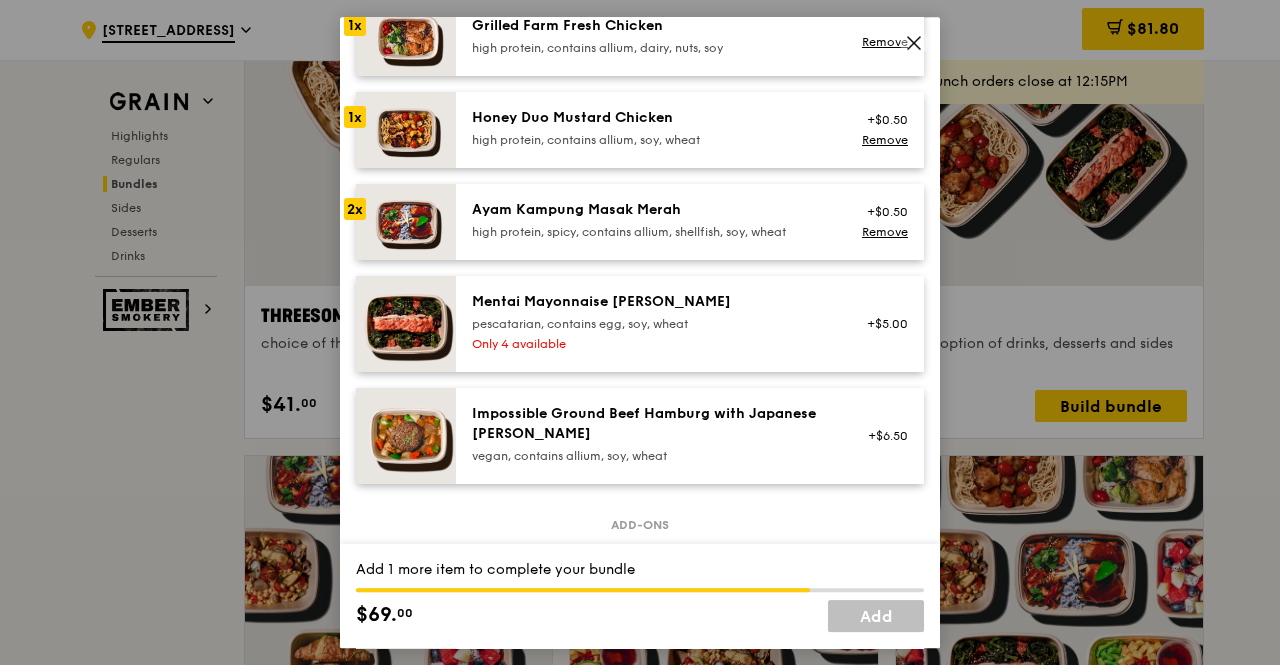 click on "high protein, spicy, contains allium, shellfish, soy, wheat" at bounding box center (651, 232) 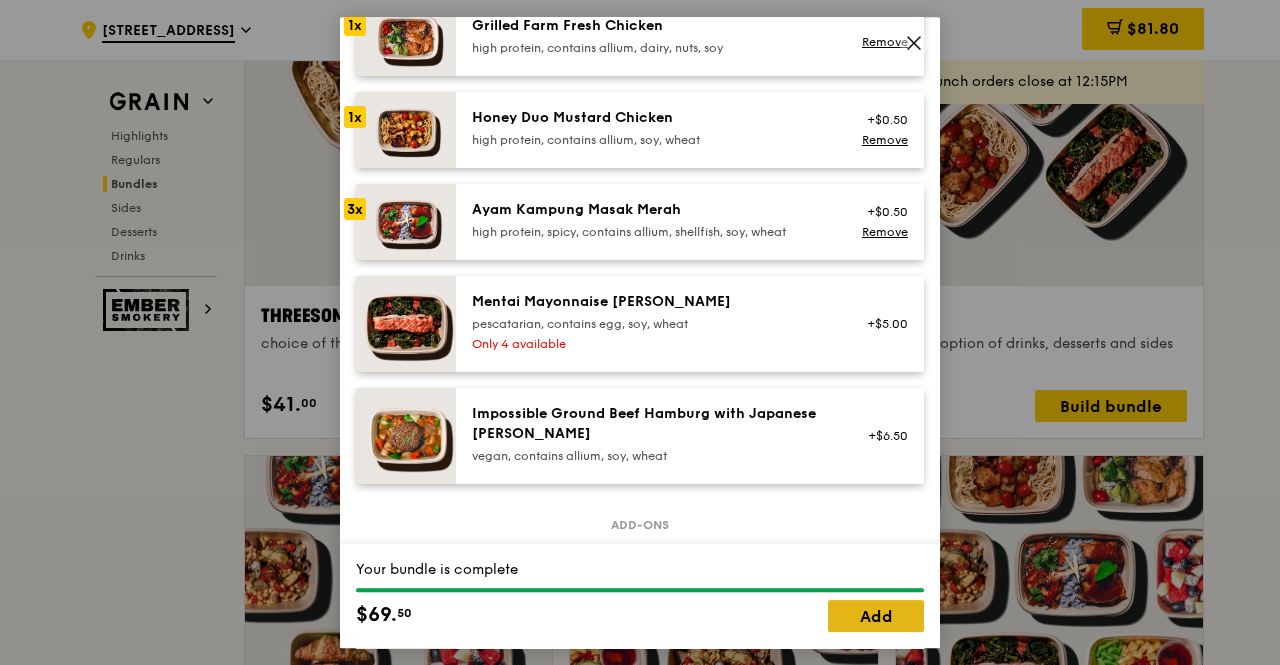 click on "Add" at bounding box center [876, 616] 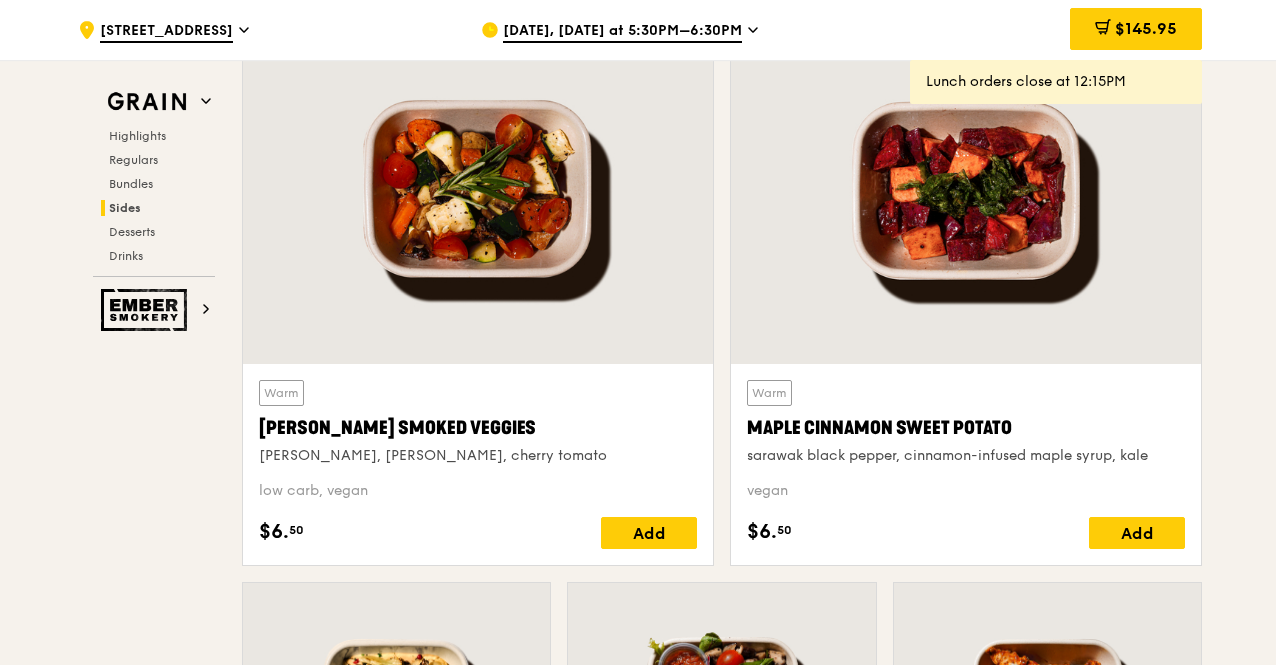 scroll, scrollTop: 4800, scrollLeft: 0, axis: vertical 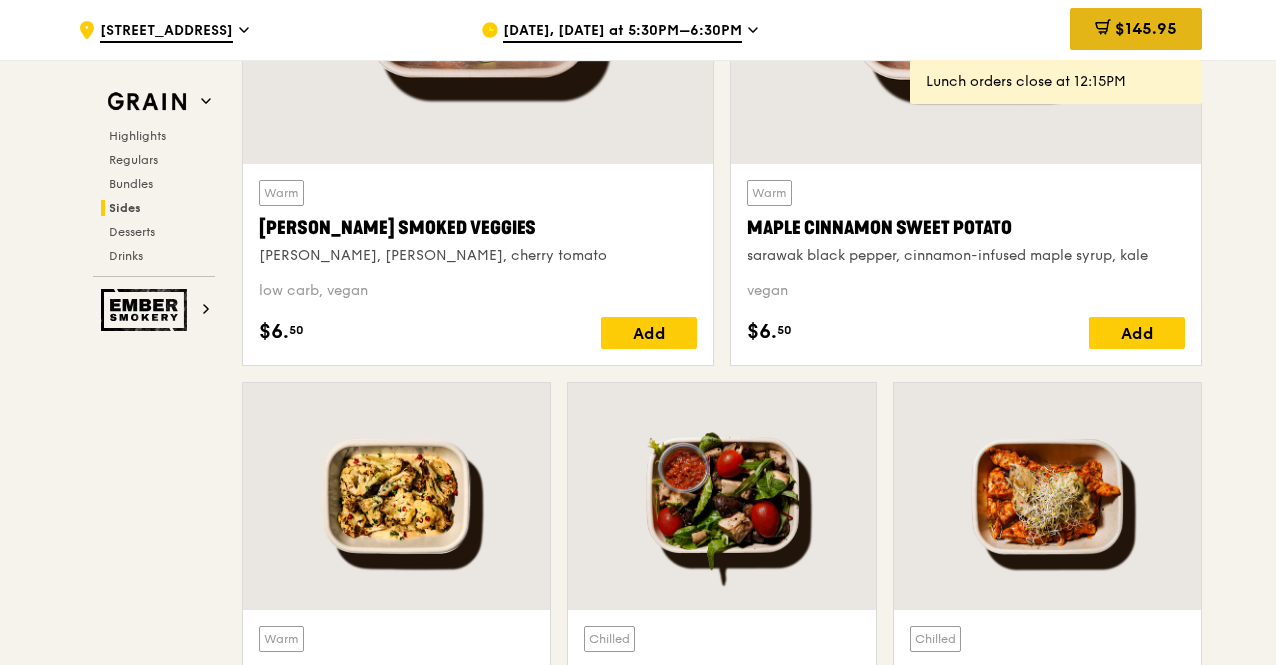 click on "$145.95" at bounding box center [1146, 28] 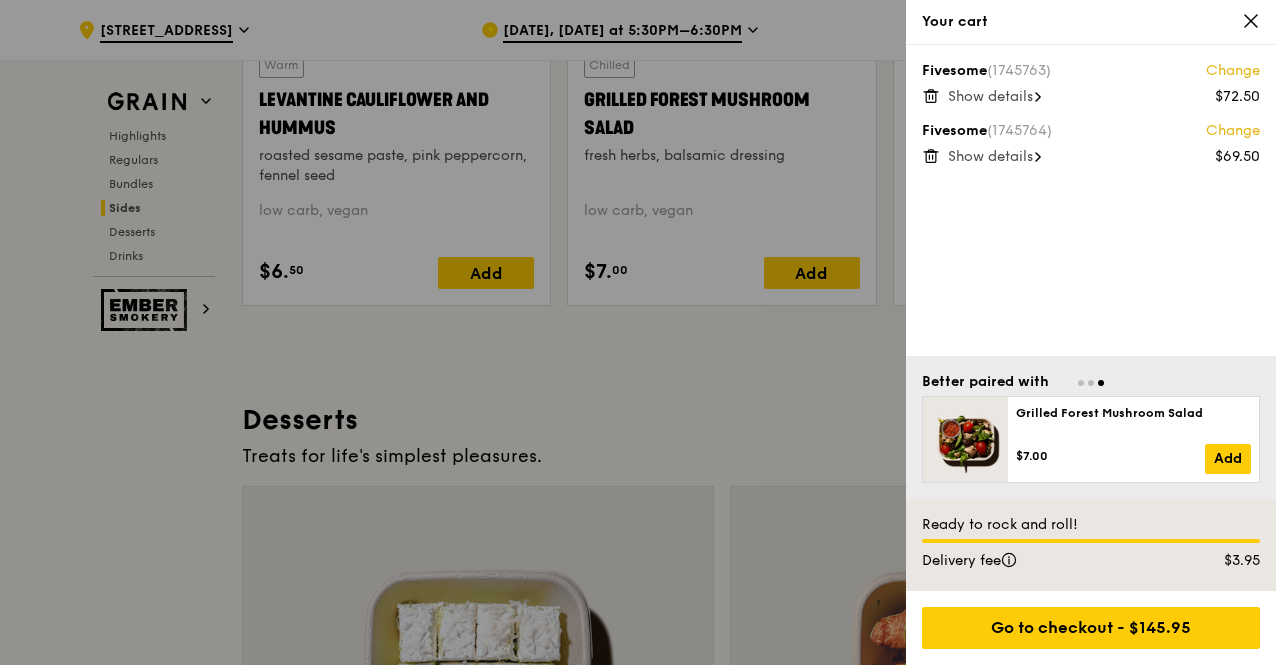scroll, scrollTop: 5400, scrollLeft: 0, axis: vertical 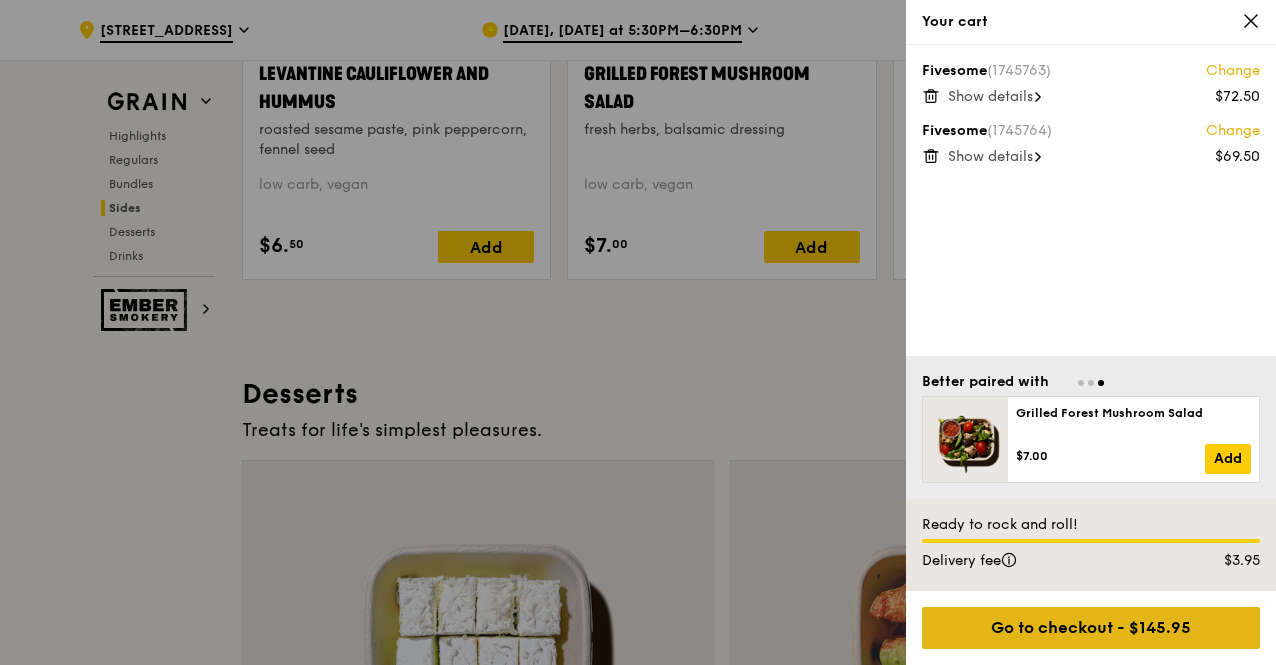 click on "Go to checkout - $145.95" at bounding box center (1091, 628) 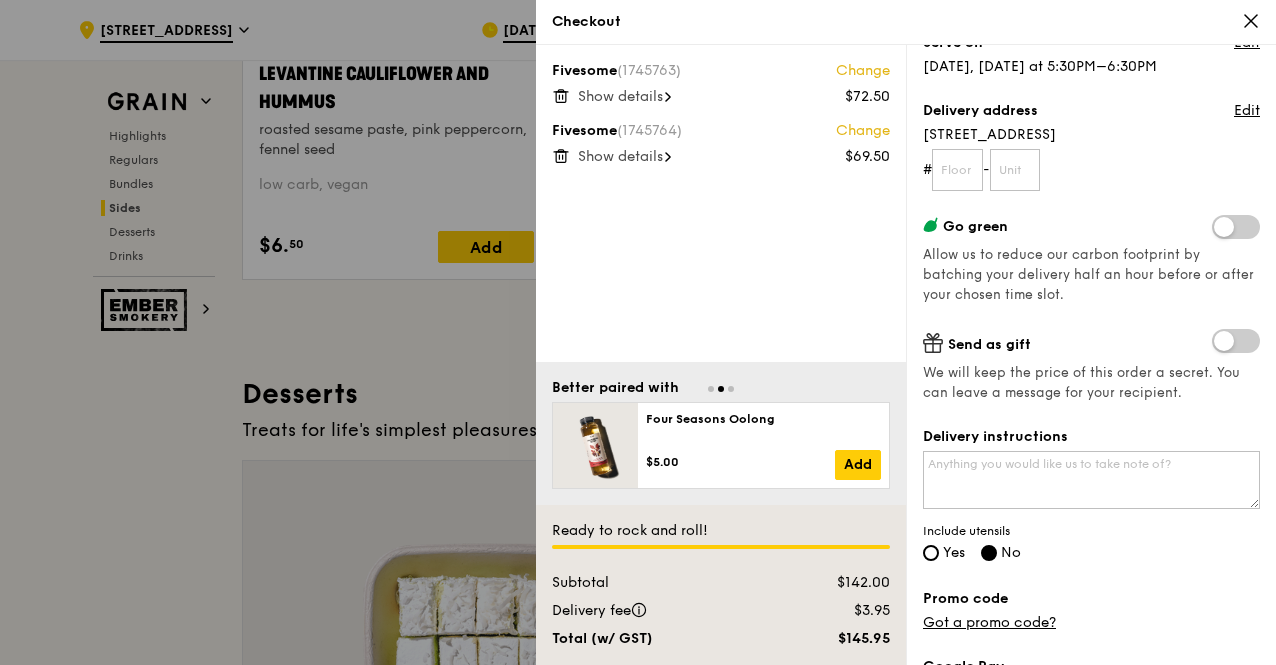 scroll, scrollTop: 300, scrollLeft: 0, axis: vertical 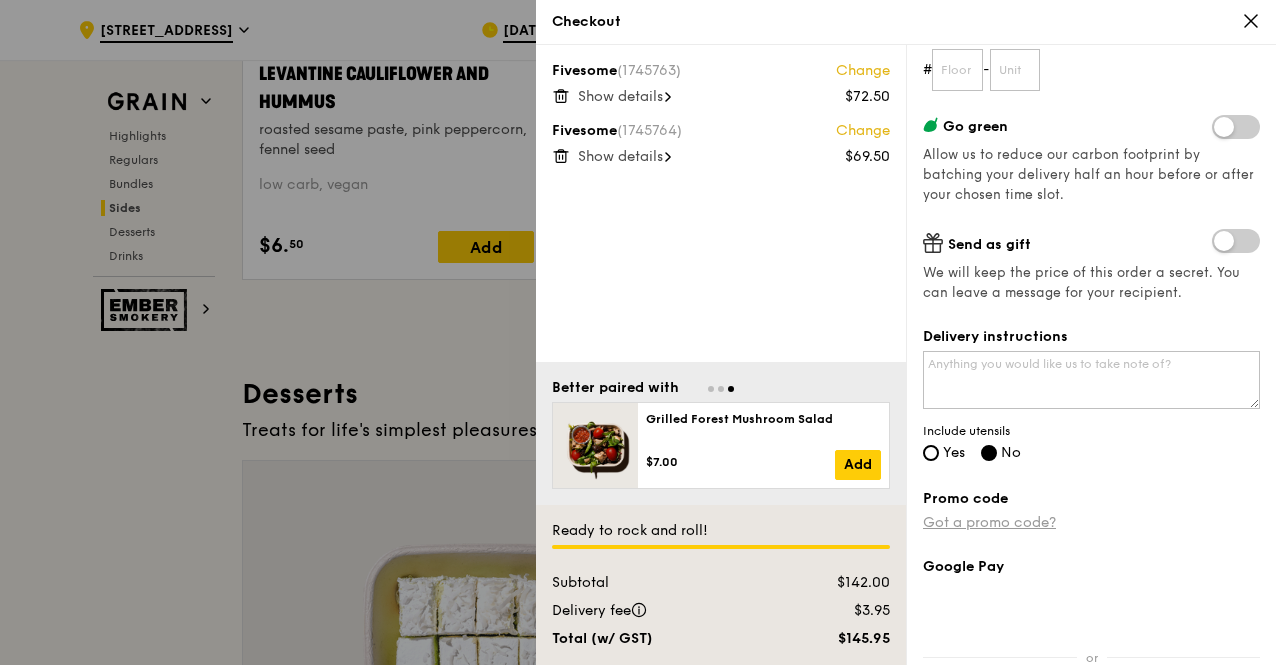 click on "Got a promo code?" at bounding box center (989, 522) 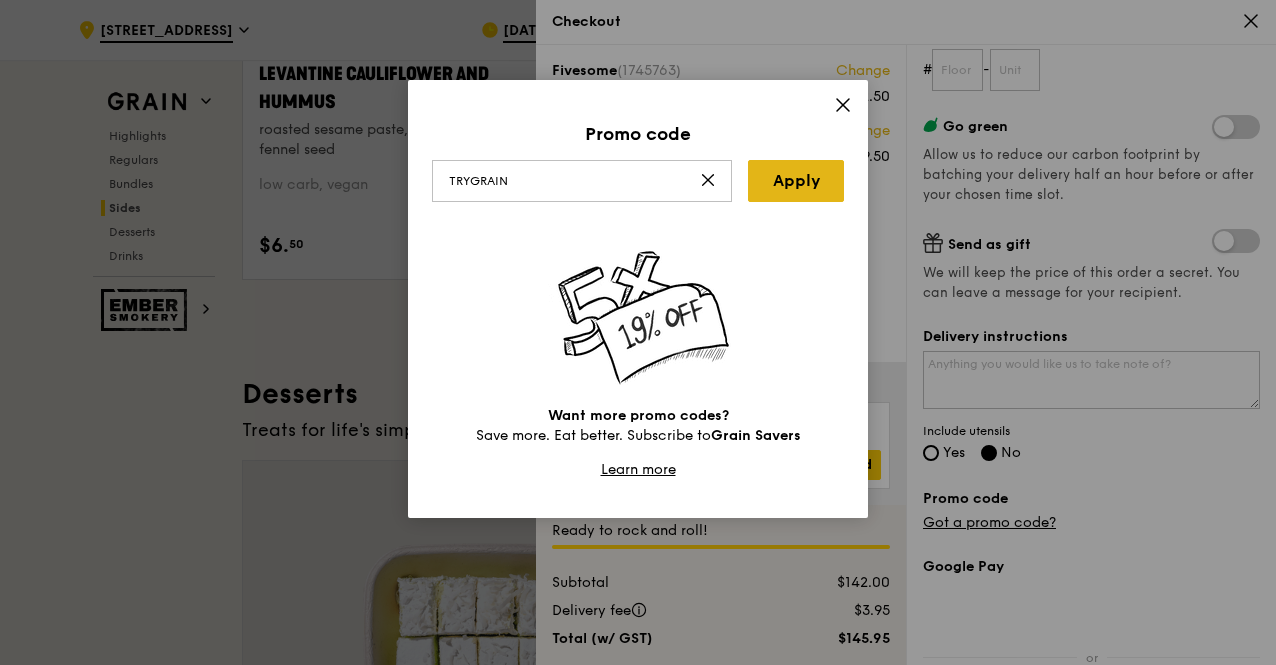 type on "trygrain" 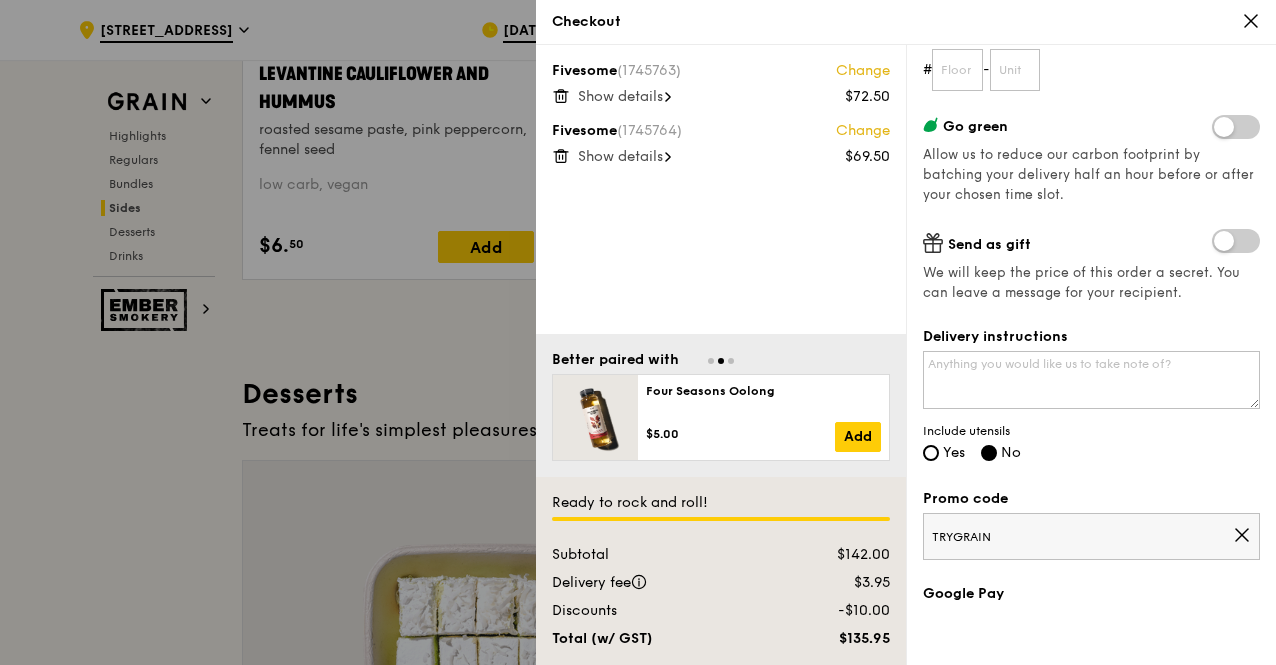 click on "Yes" at bounding box center (944, 454) 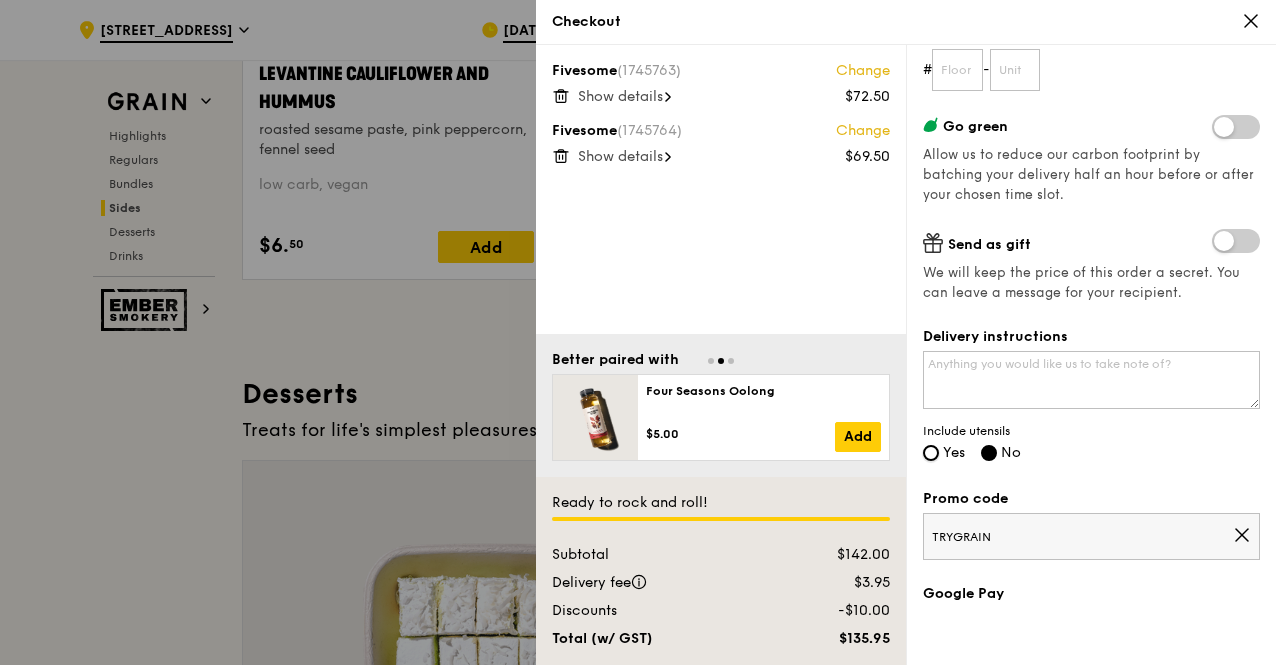 click on "Yes" at bounding box center [931, 453] 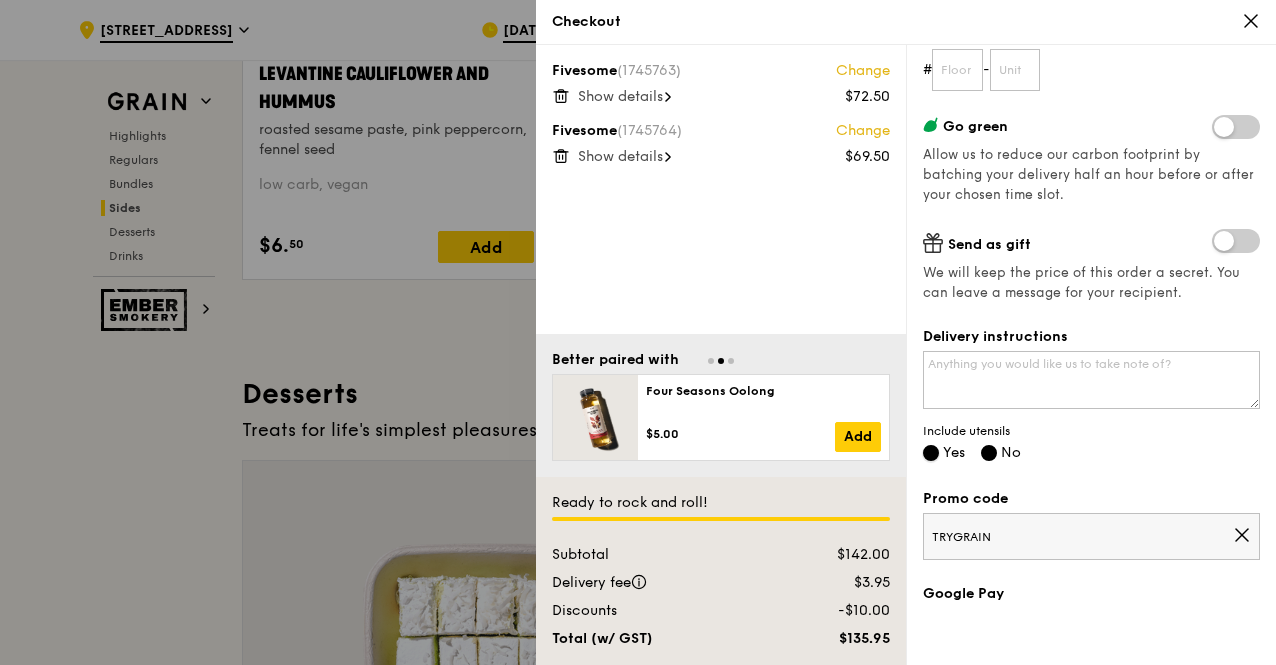 radio on "false" 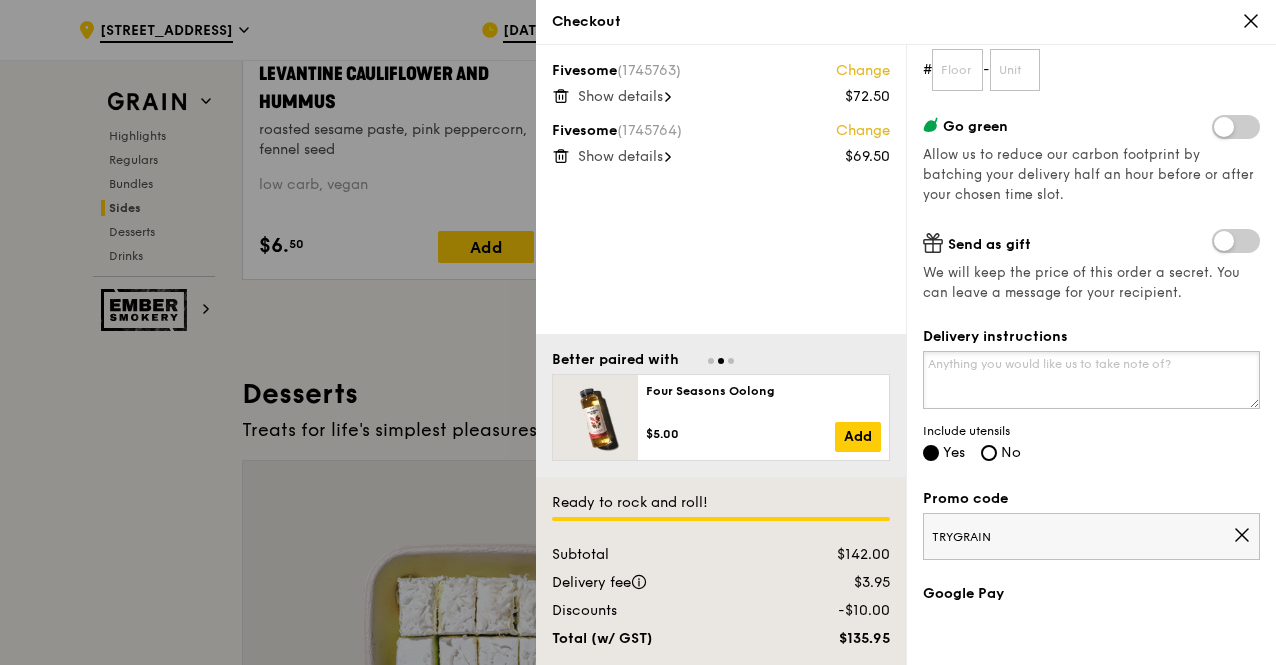 click on "Delivery instructions" at bounding box center (1091, 380) 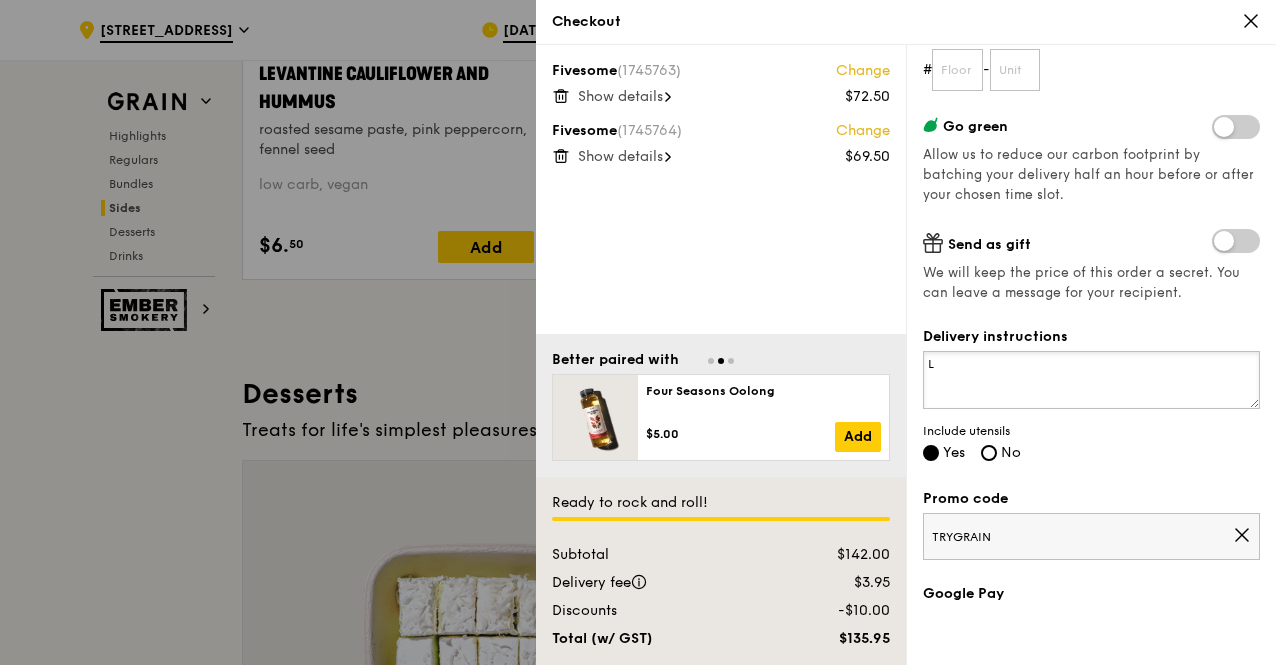 type on "Le" 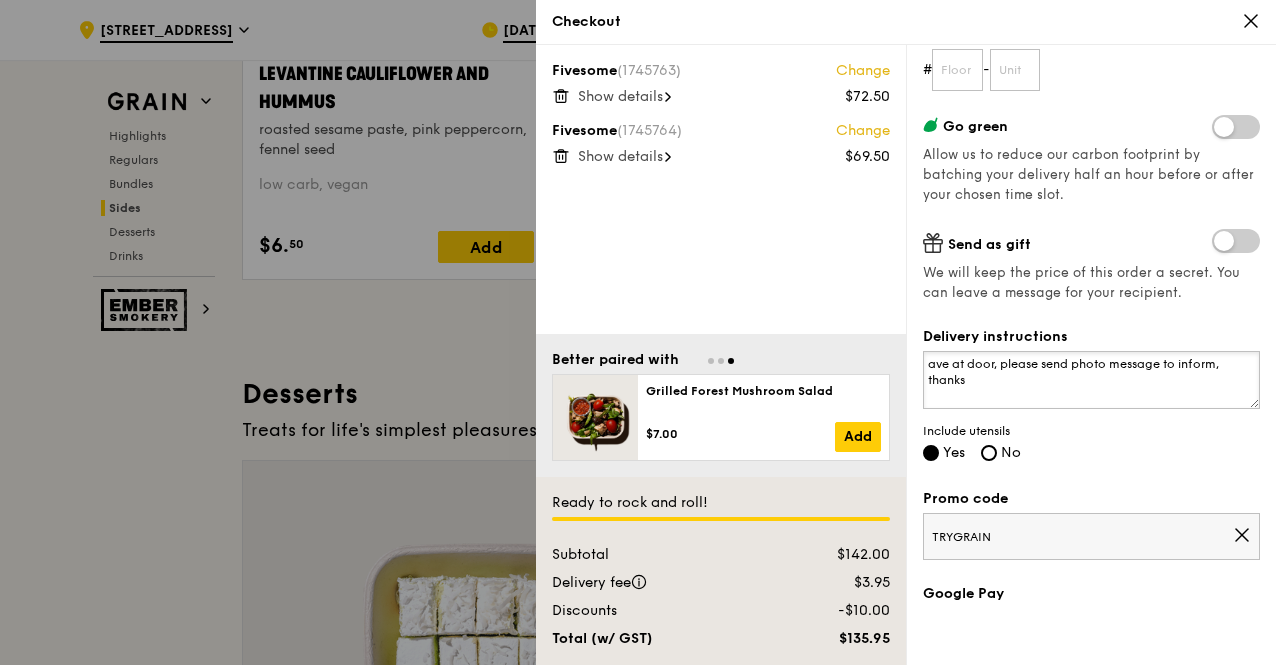 click on "ave at door, please send photo message to inform, thanks" at bounding box center (1091, 380) 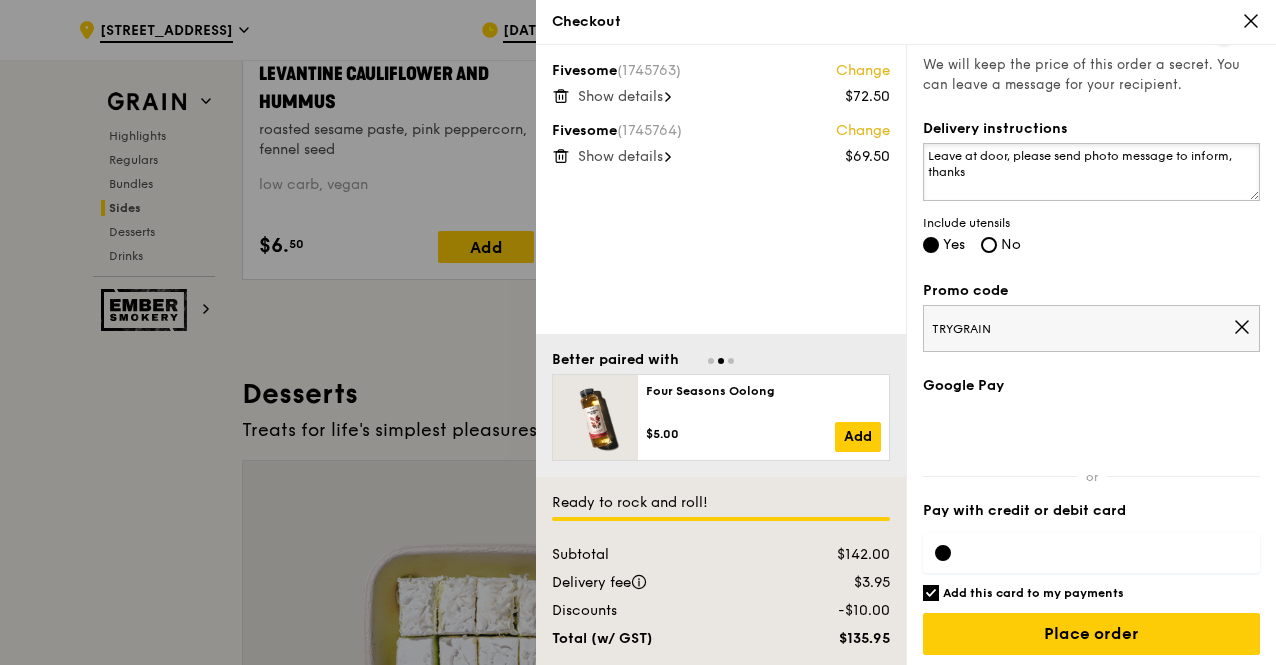 scroll, scrollTop: 510, scrollLeft: 0, axis: vertical 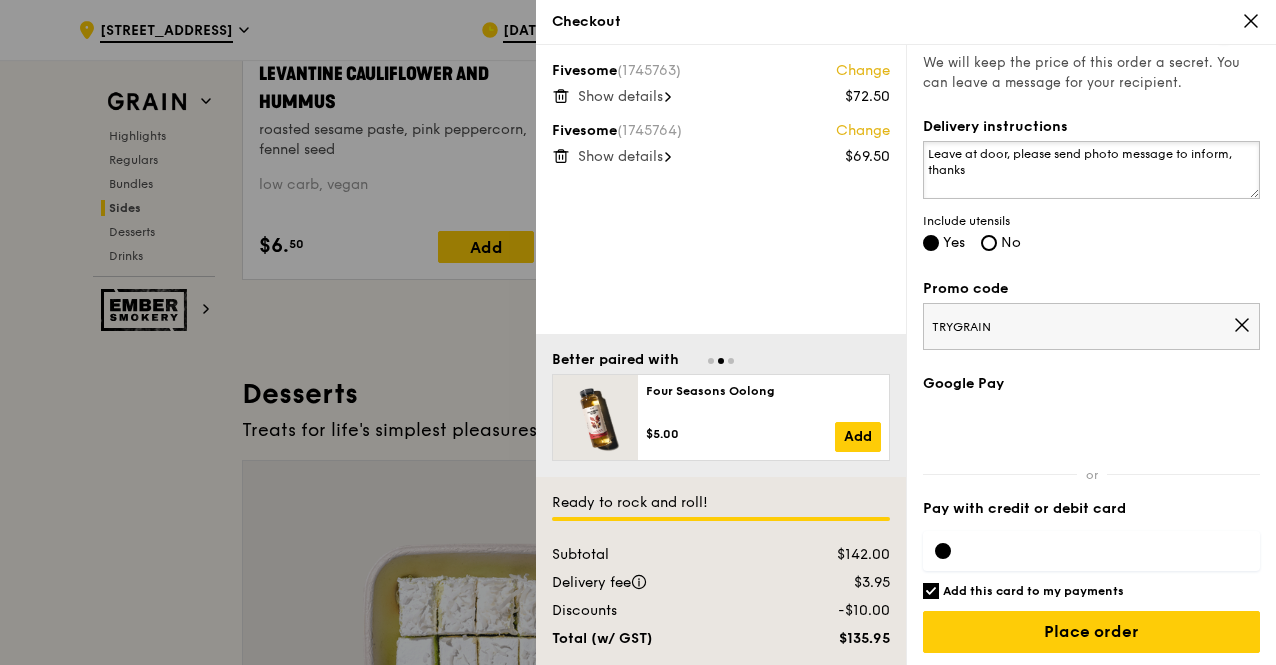type on "Leave at door, please send photo message to inform, thanks" 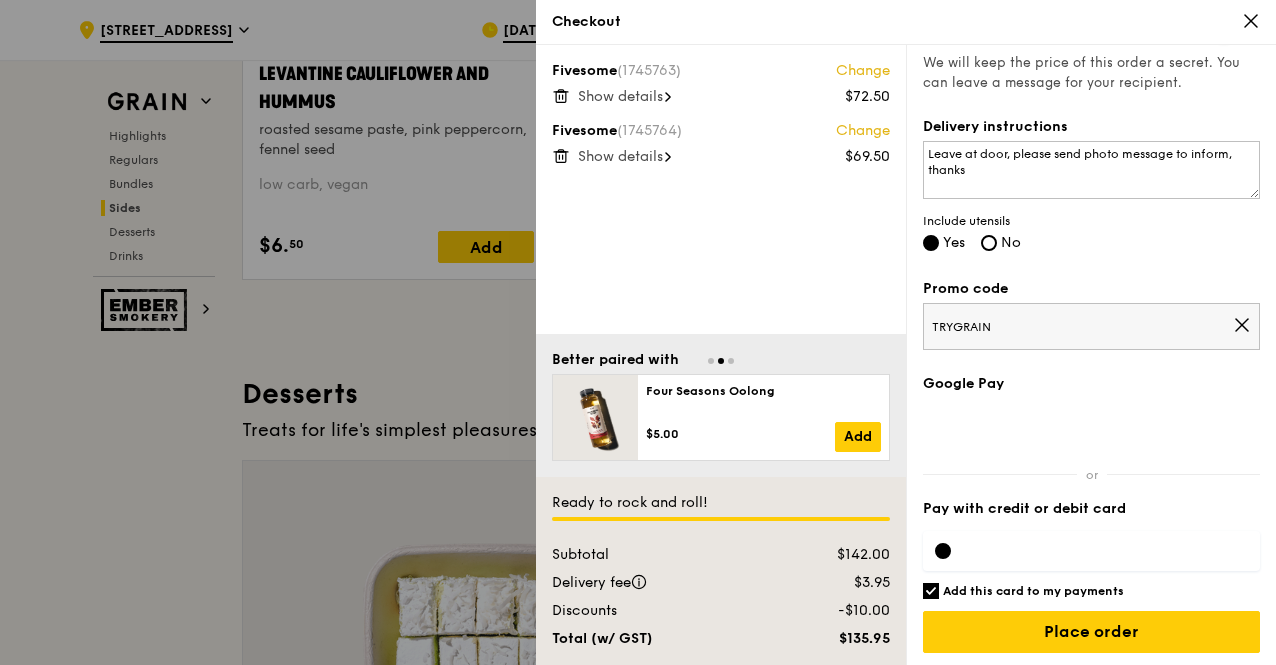 click on "Add this card to my payments" at bounding box center (1091, 591) 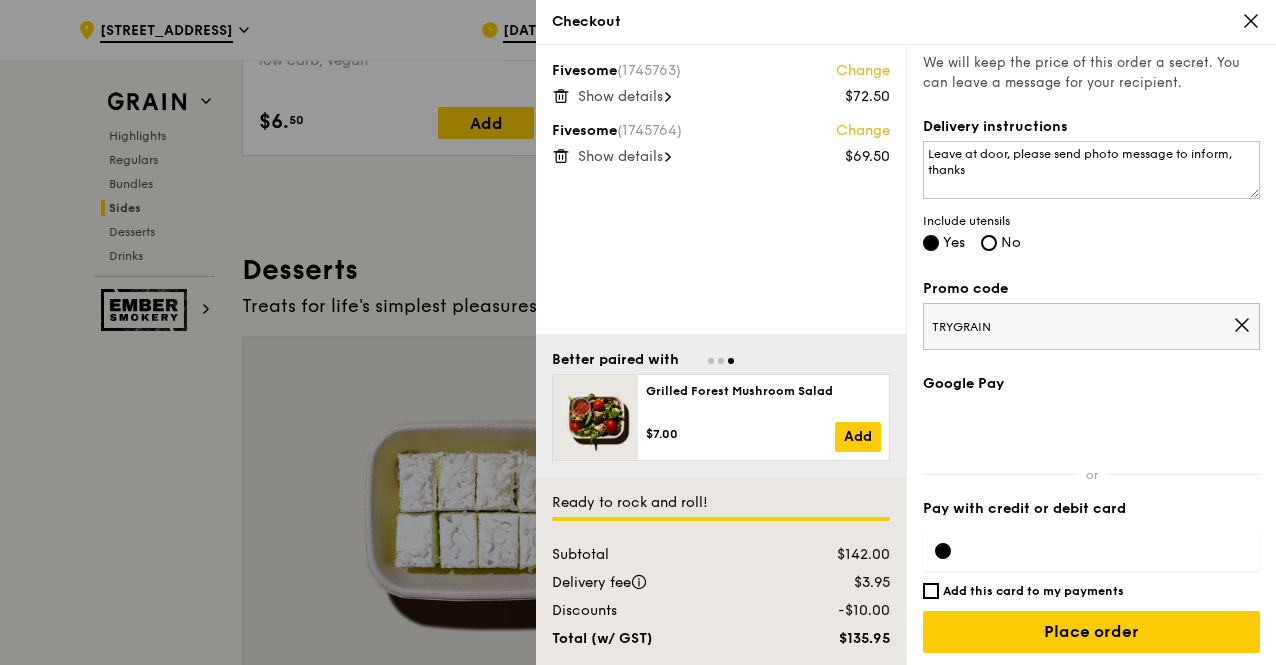 scroll, scrollTop: 6000, scrollLeft: 0, axis: vertical 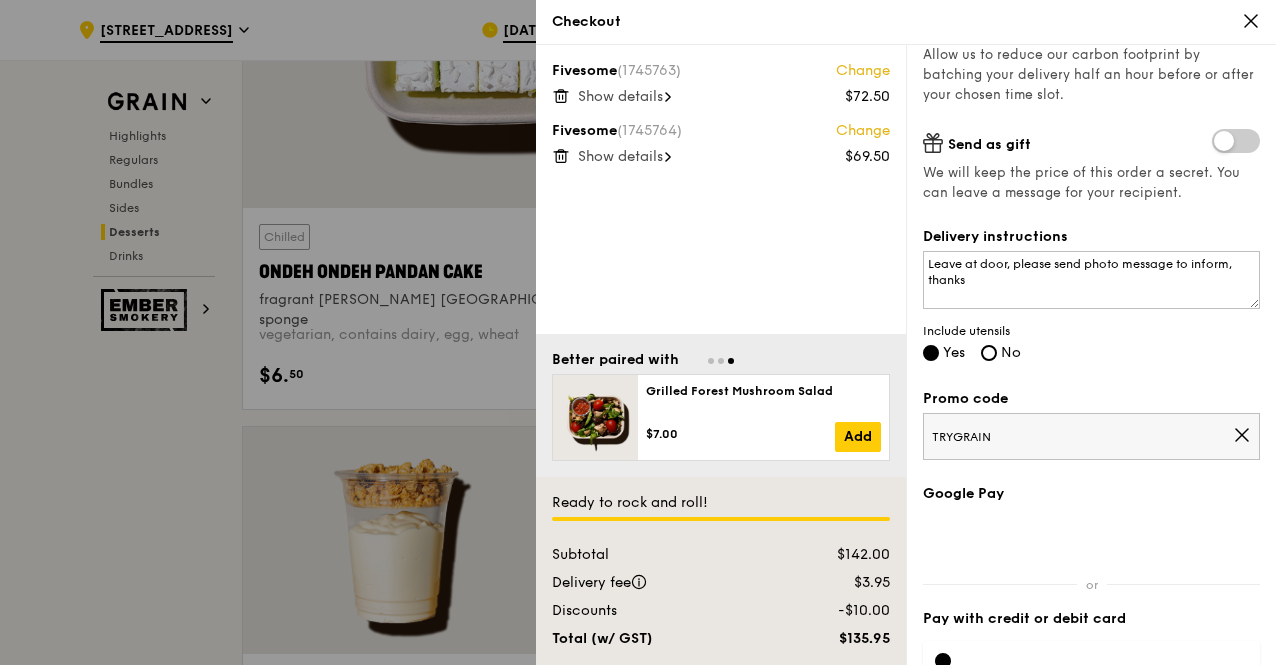 click on "TRYGRAIN" at bounding box center (1091, 436) 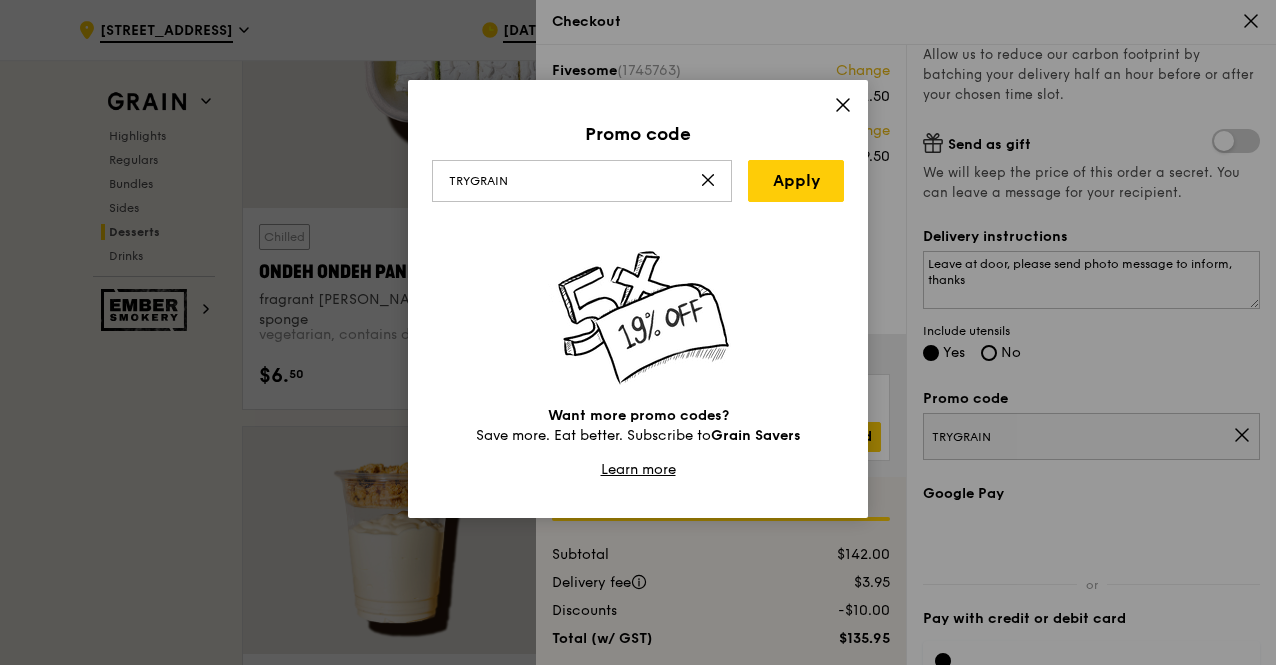 click 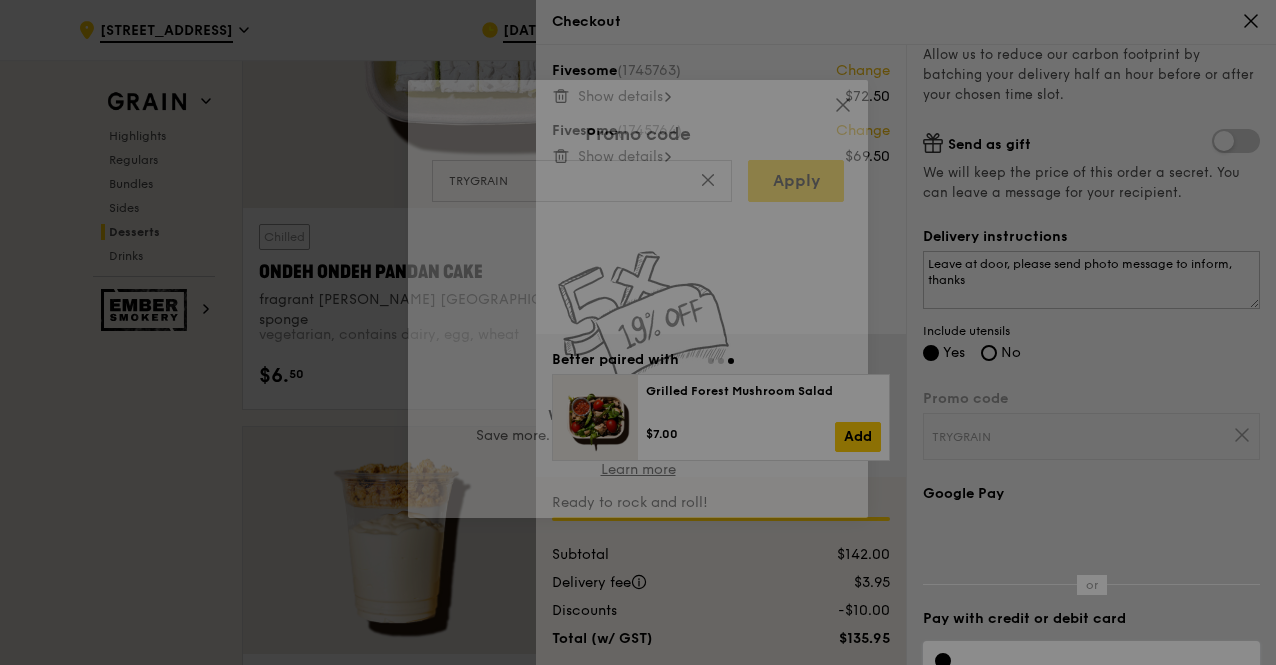 click at bounding box center [638, 332] 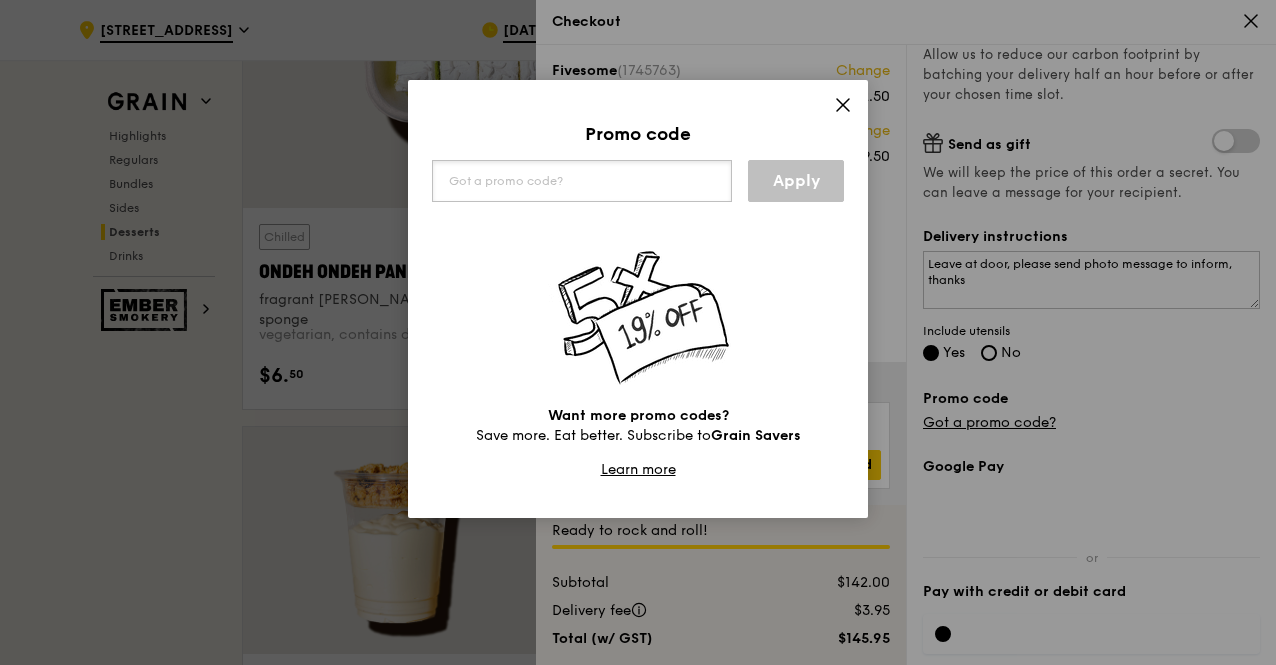 click at bounding box center (582, 181) 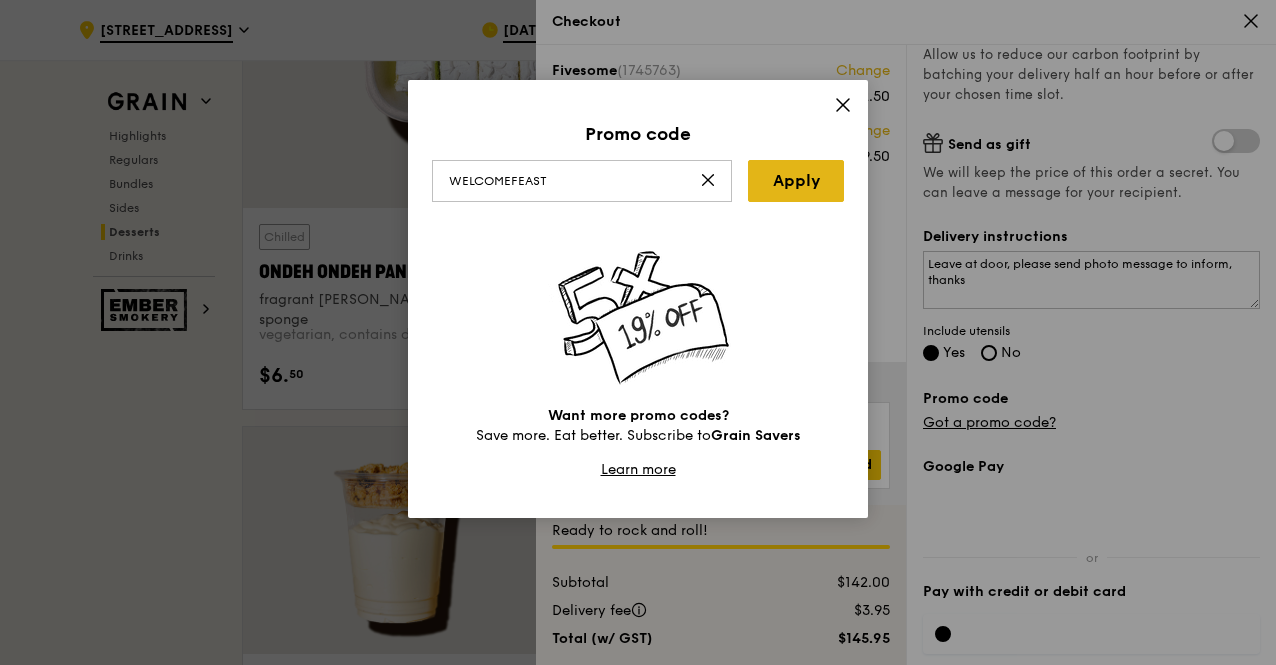 click on "Apply" at bounding box center [796, 181] 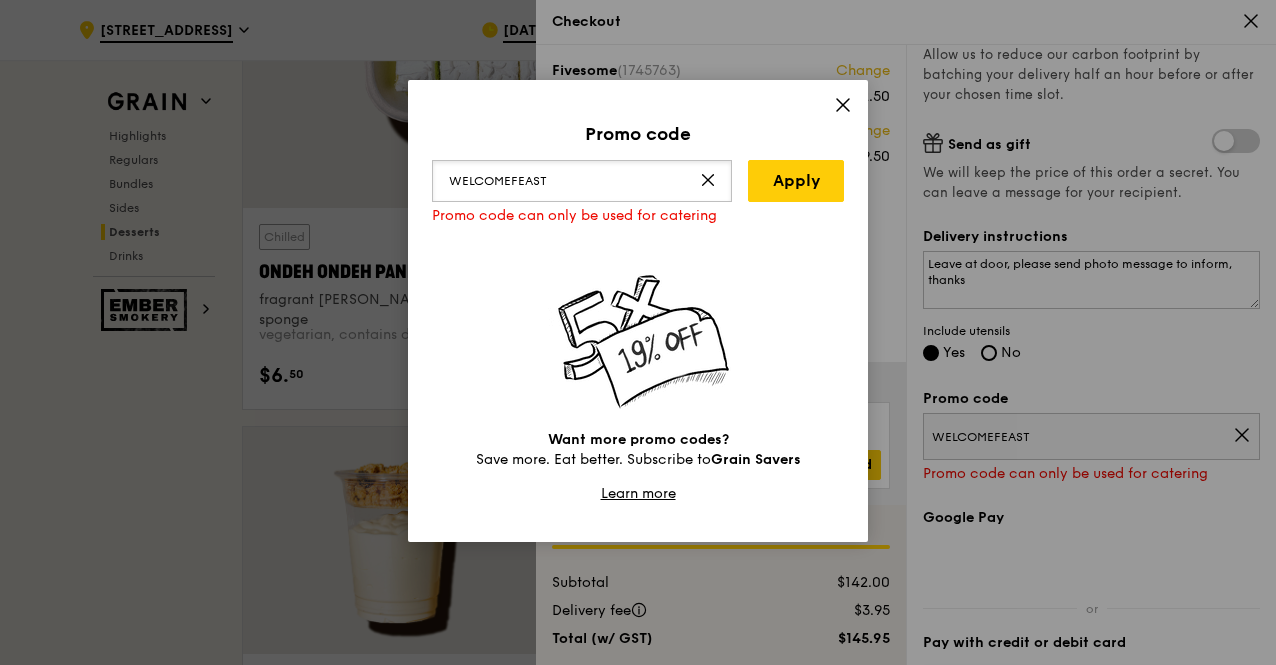 drag, startPoint x: 627, startPoint y: 168, endPoint x: 286, endPoint y: 168, distance: 341 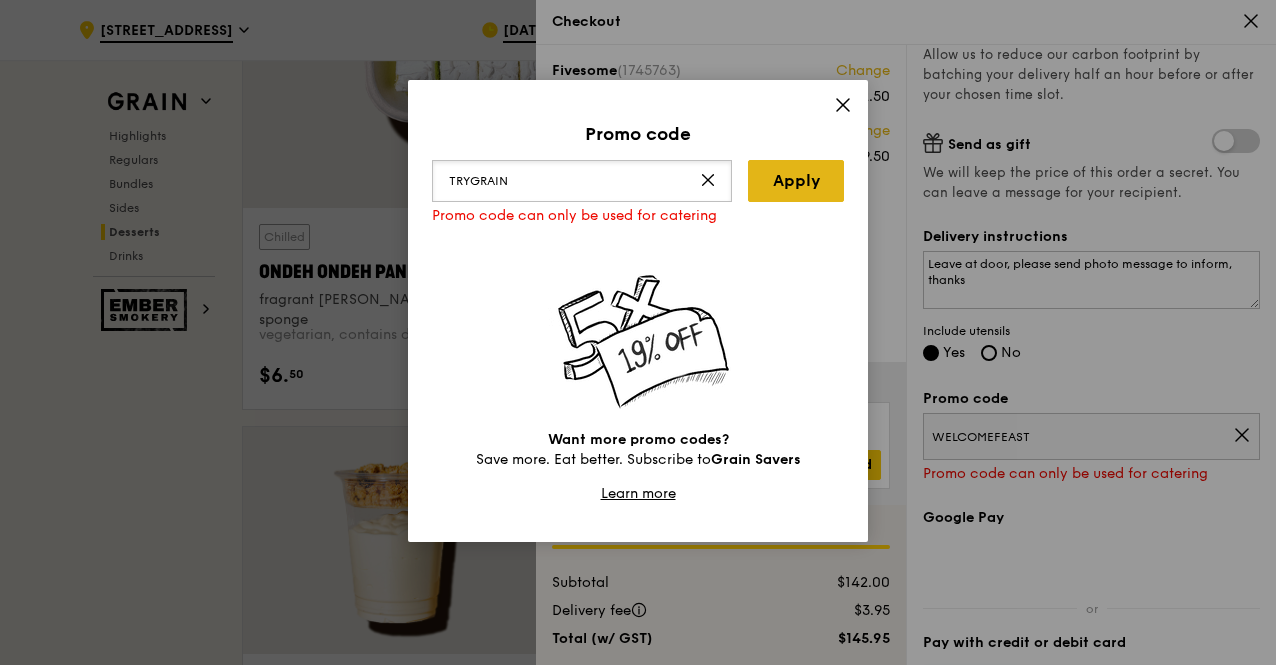 type on "trygrain" 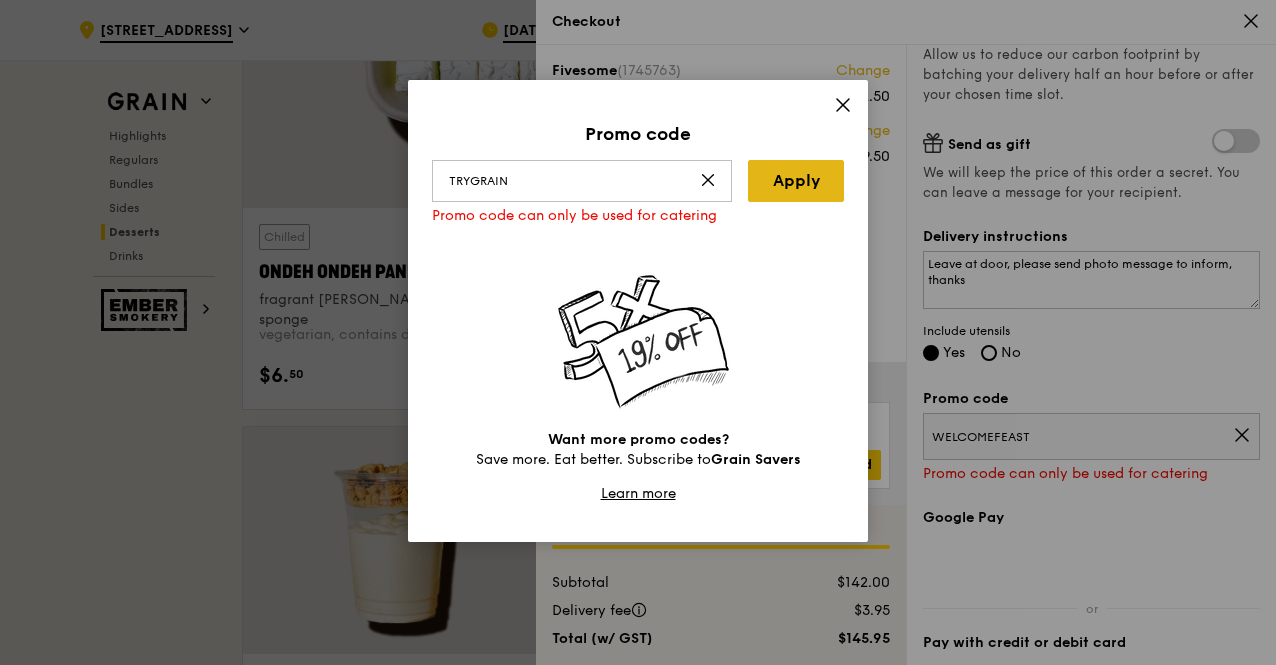 click on "Apply" at bounding box center [796, 181] 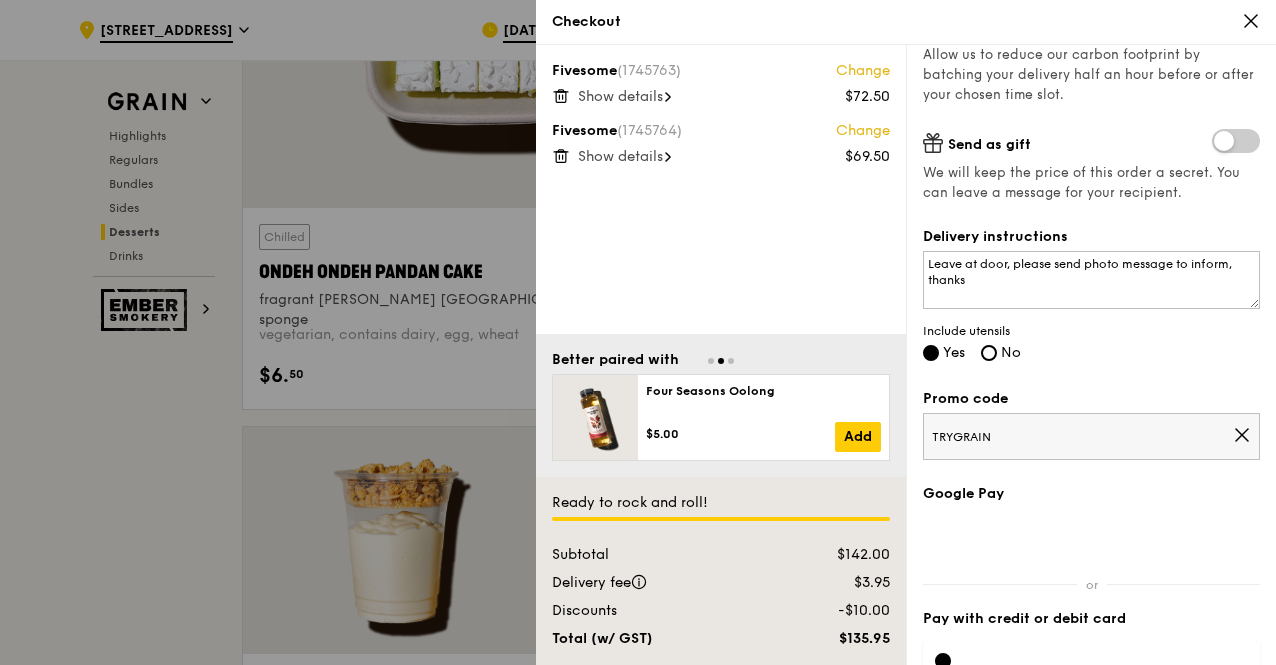click 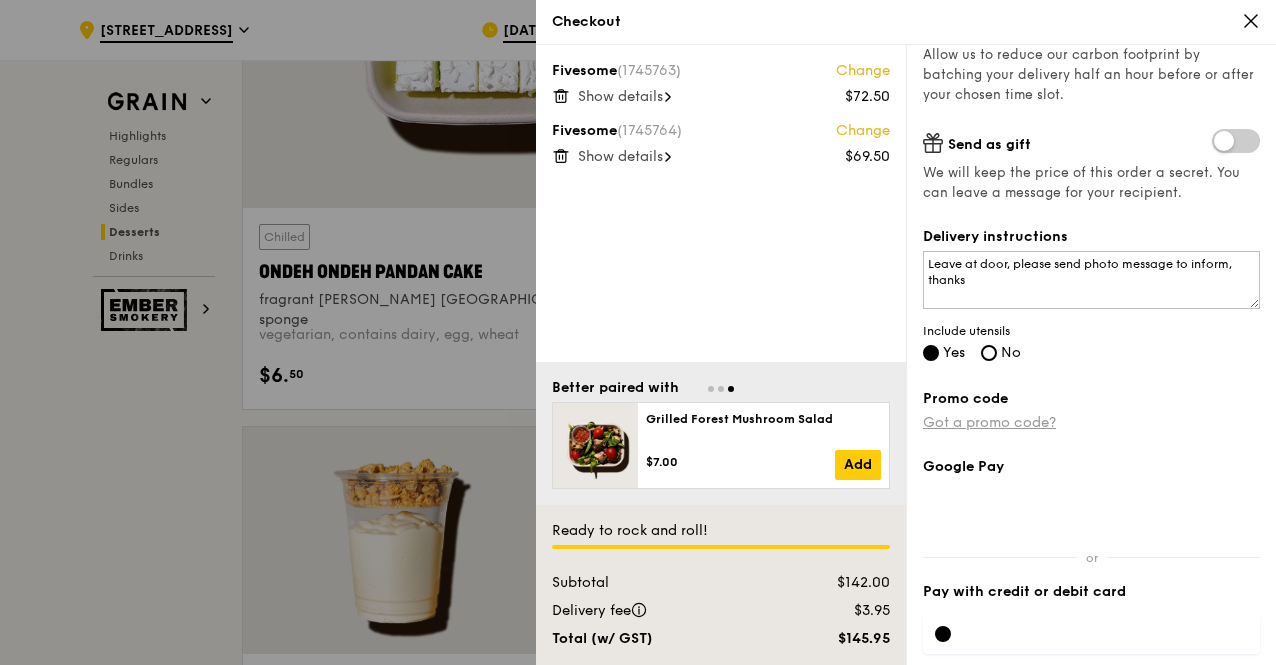 click on "Got a promo code?" at bounding box center (989, 422) 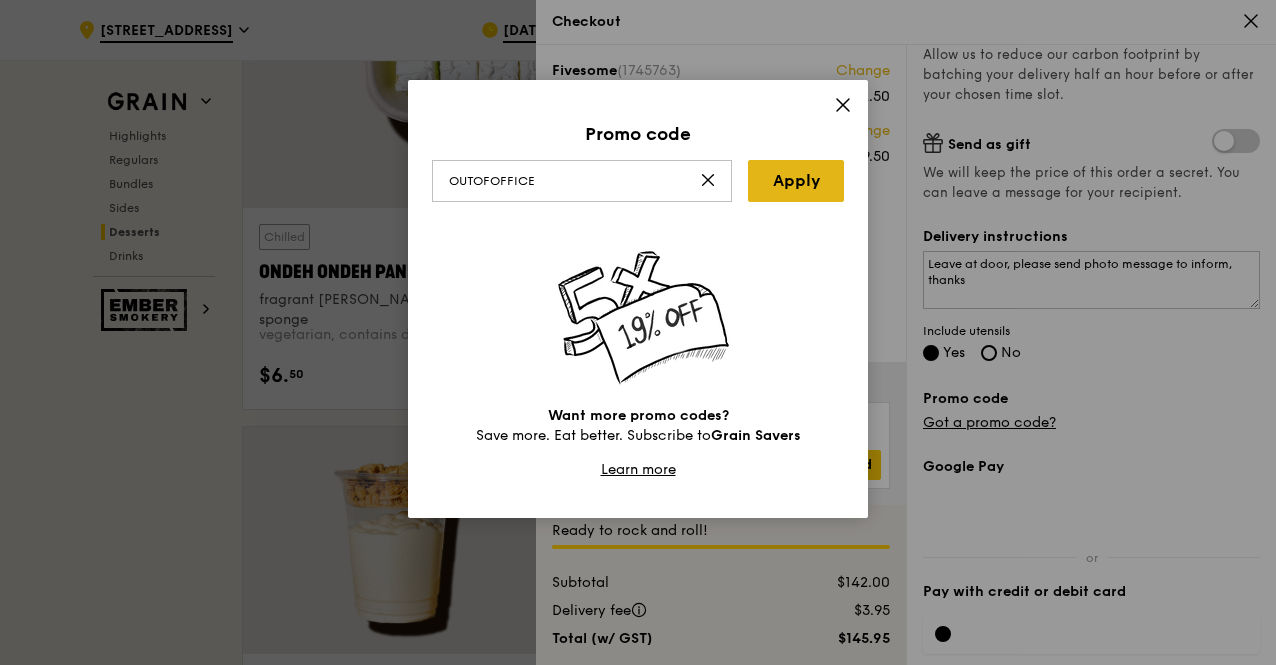 type on "OUTOFOFFICE" 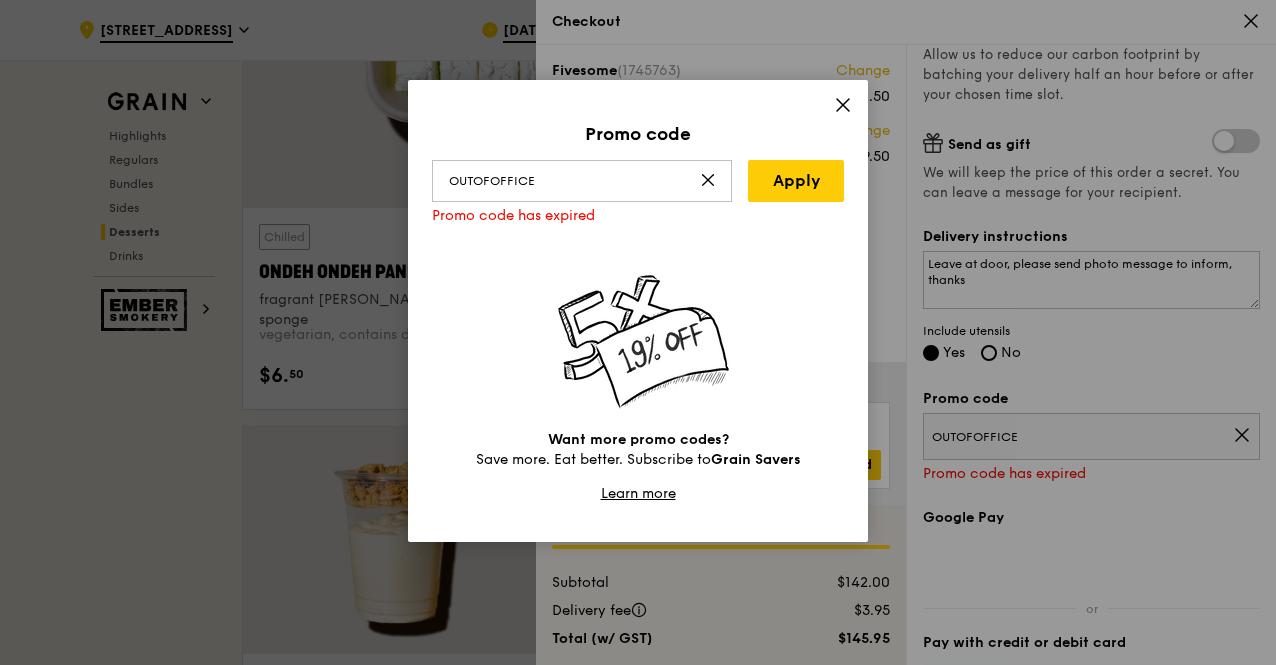click 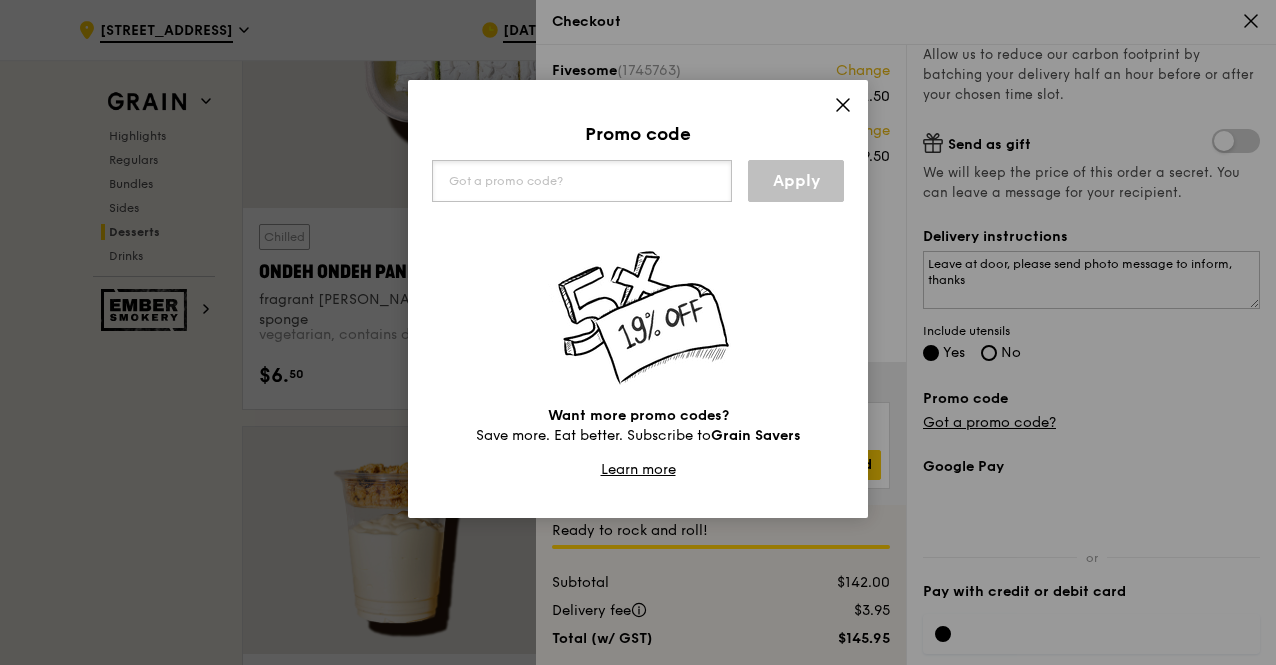 click at bounding box center (582, 181) 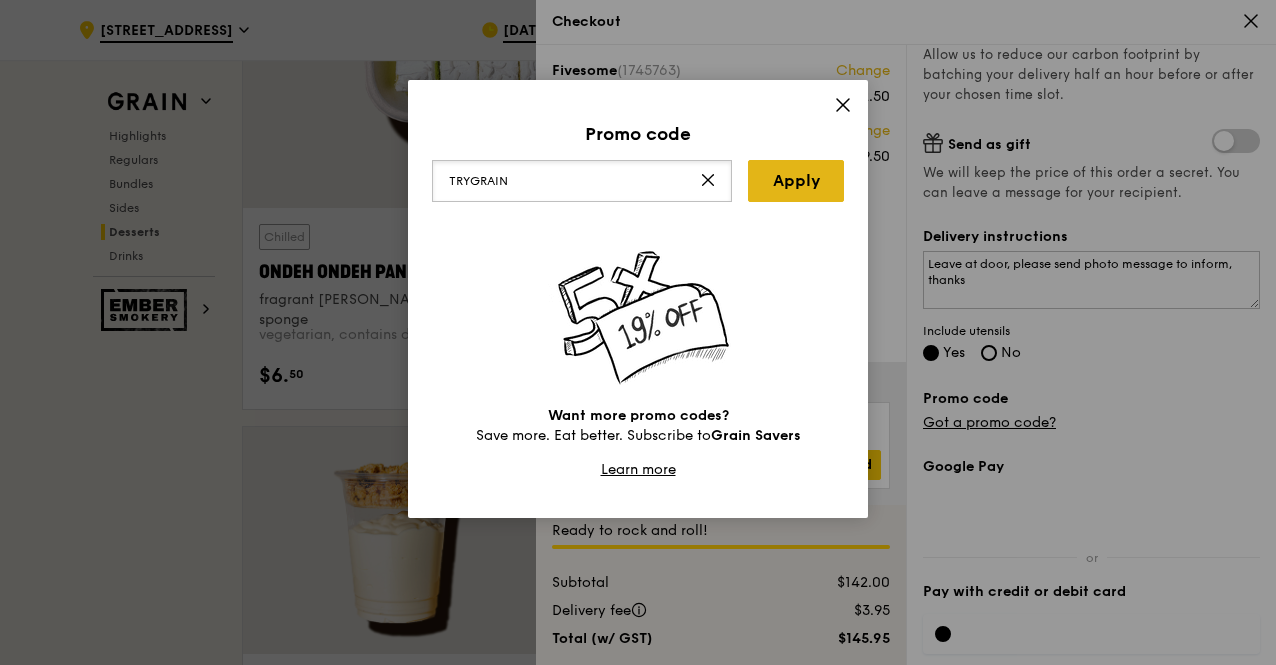 type on "TRYGRAIN" 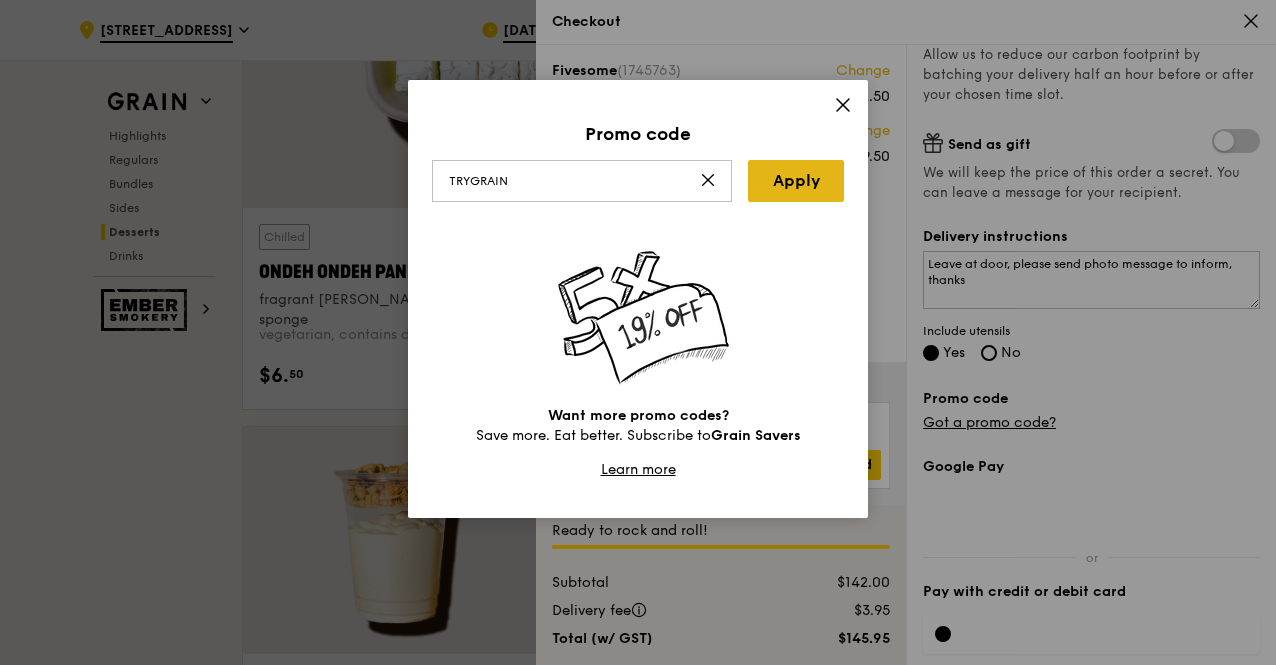 click on "Apply" at bounding box center [796, 181] 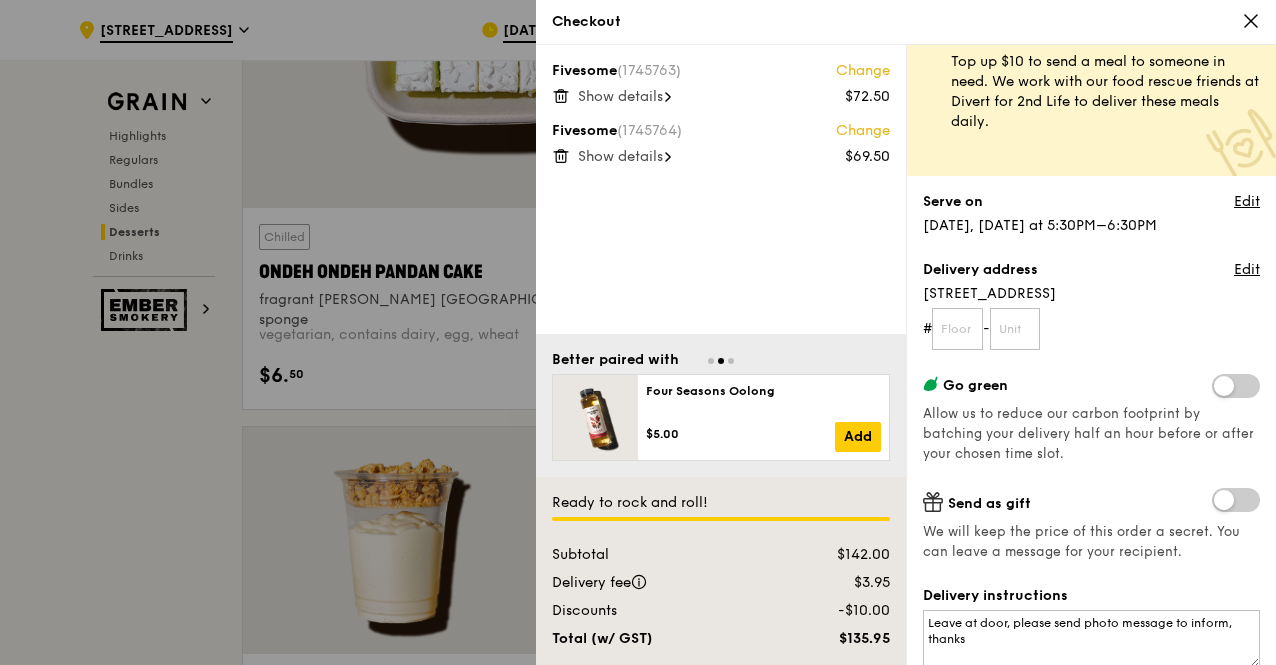 scroll, scrollTop: 10, scrollLeft: 0, axis: vertical 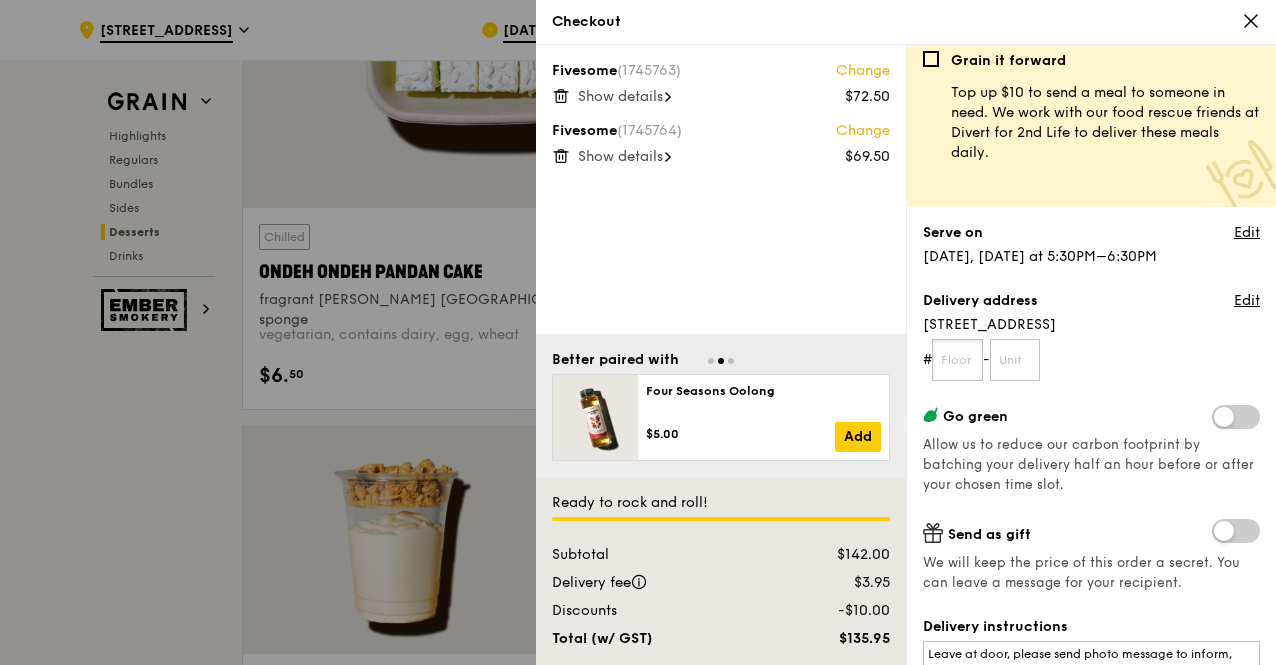 click at bounding box center [957, 360] 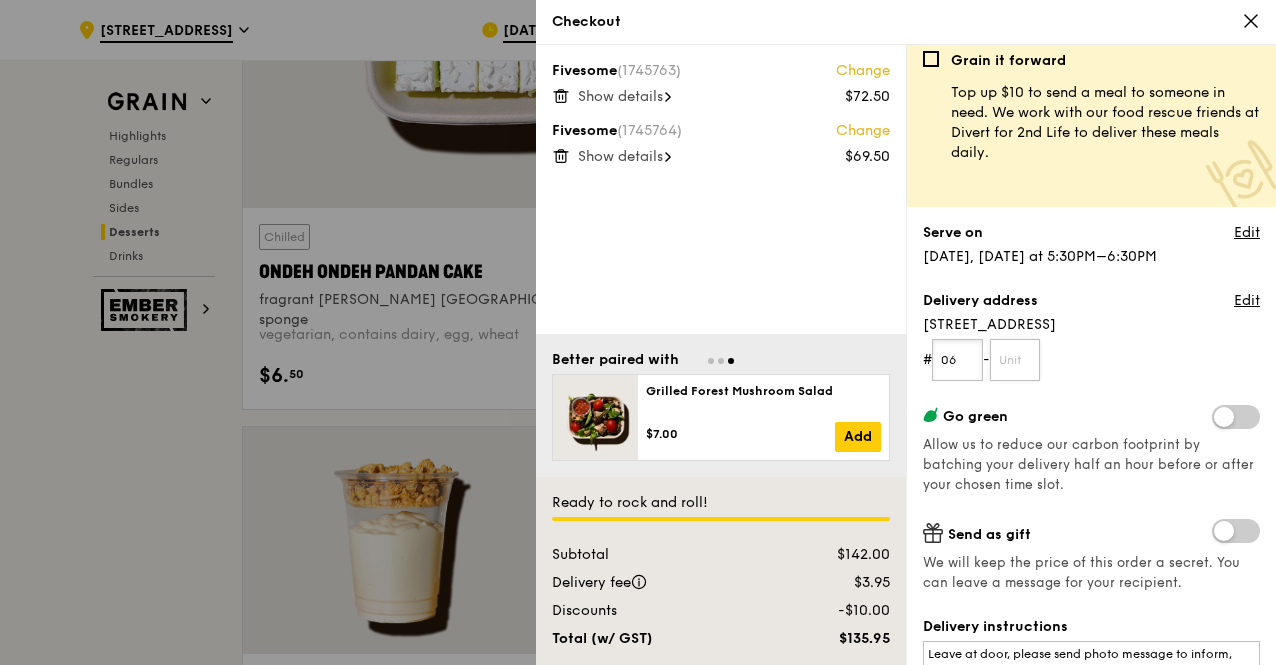 type on "06" 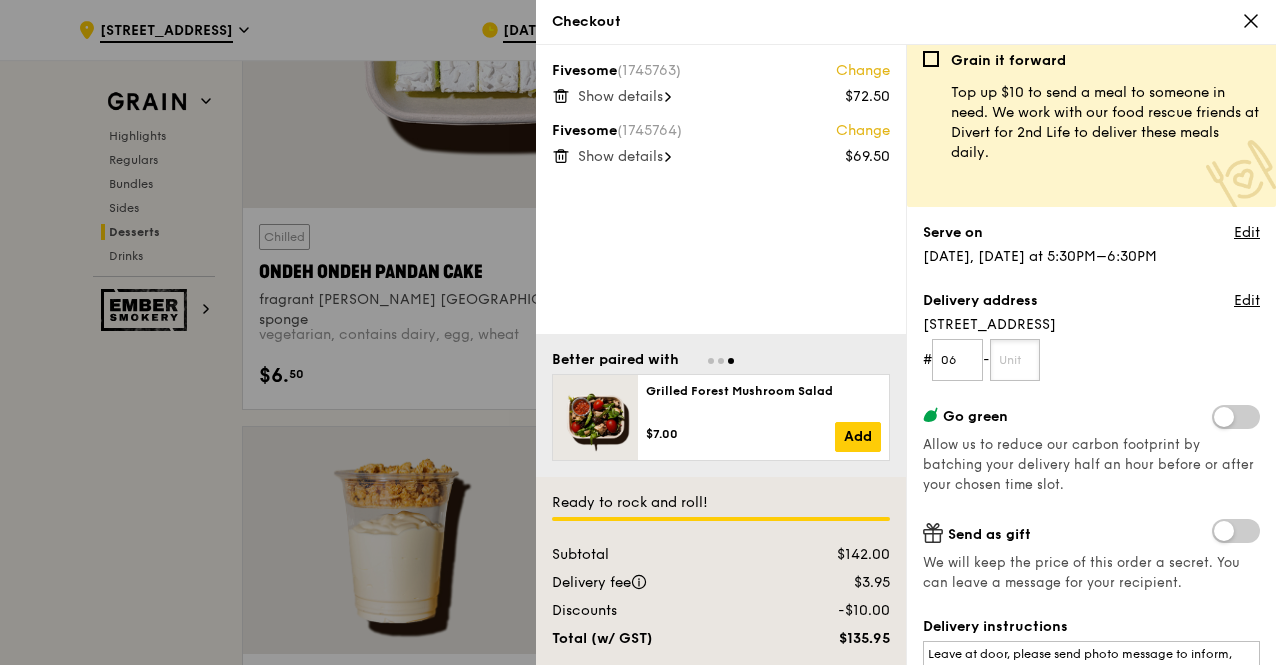 click at bounding box center (1015, 360) 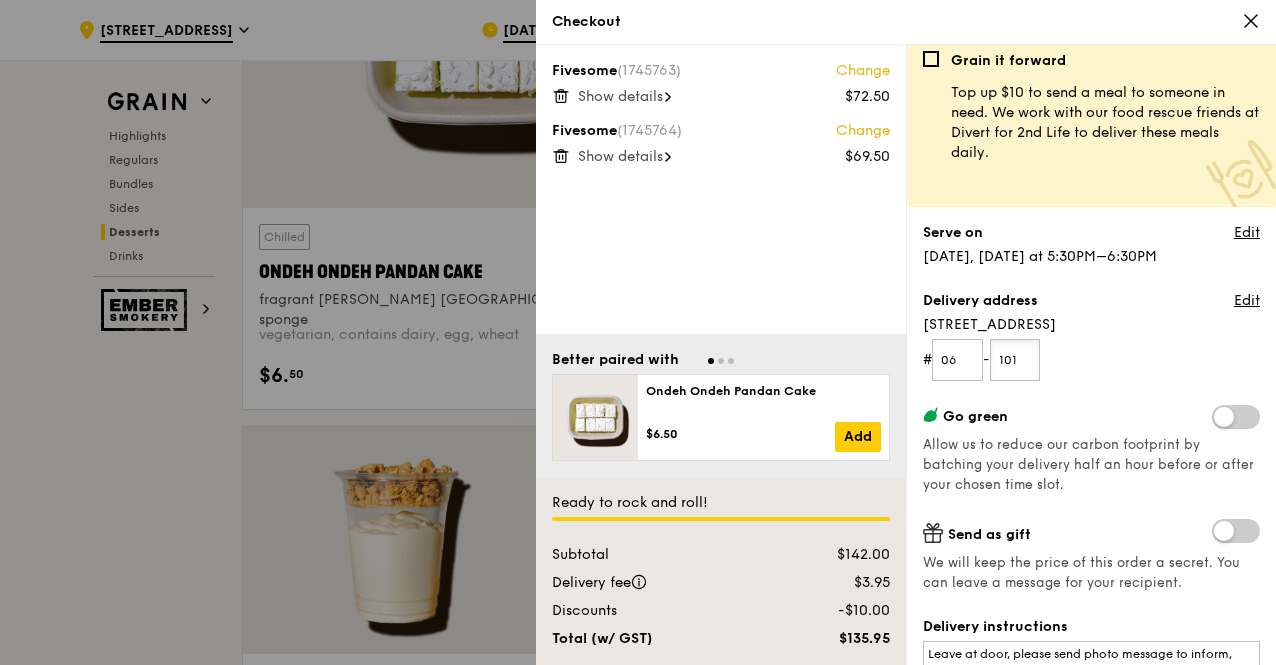 type on "101" 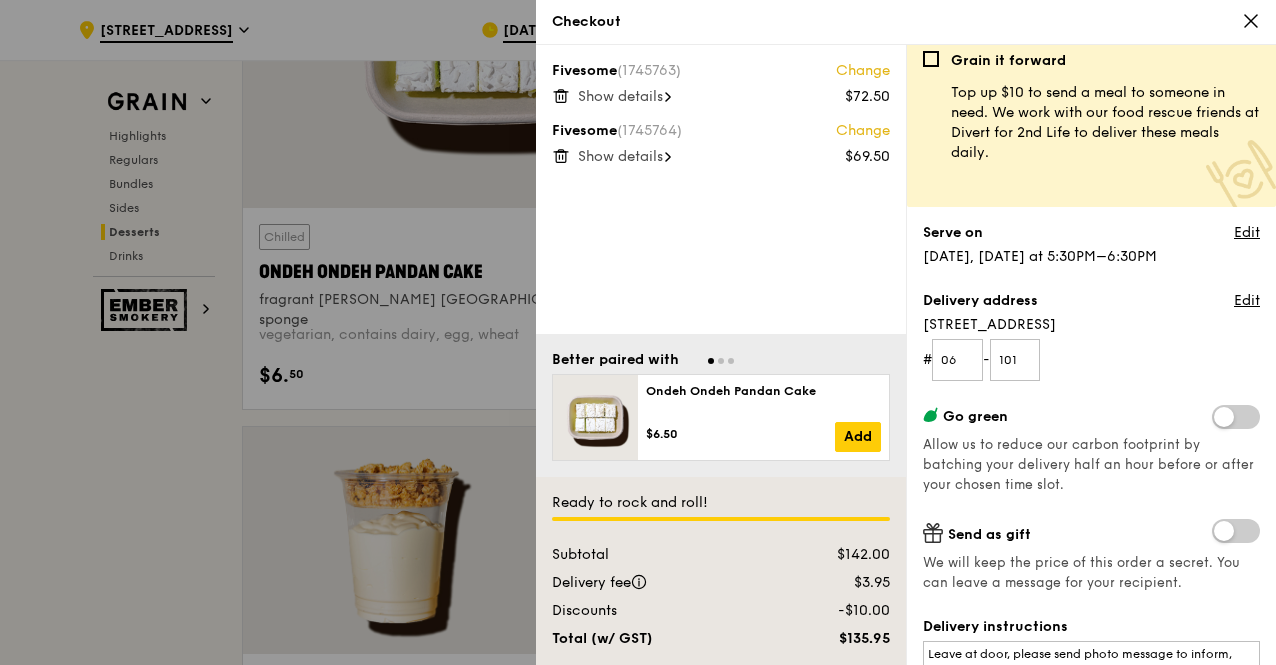 click at bounding box center [1236, 417] 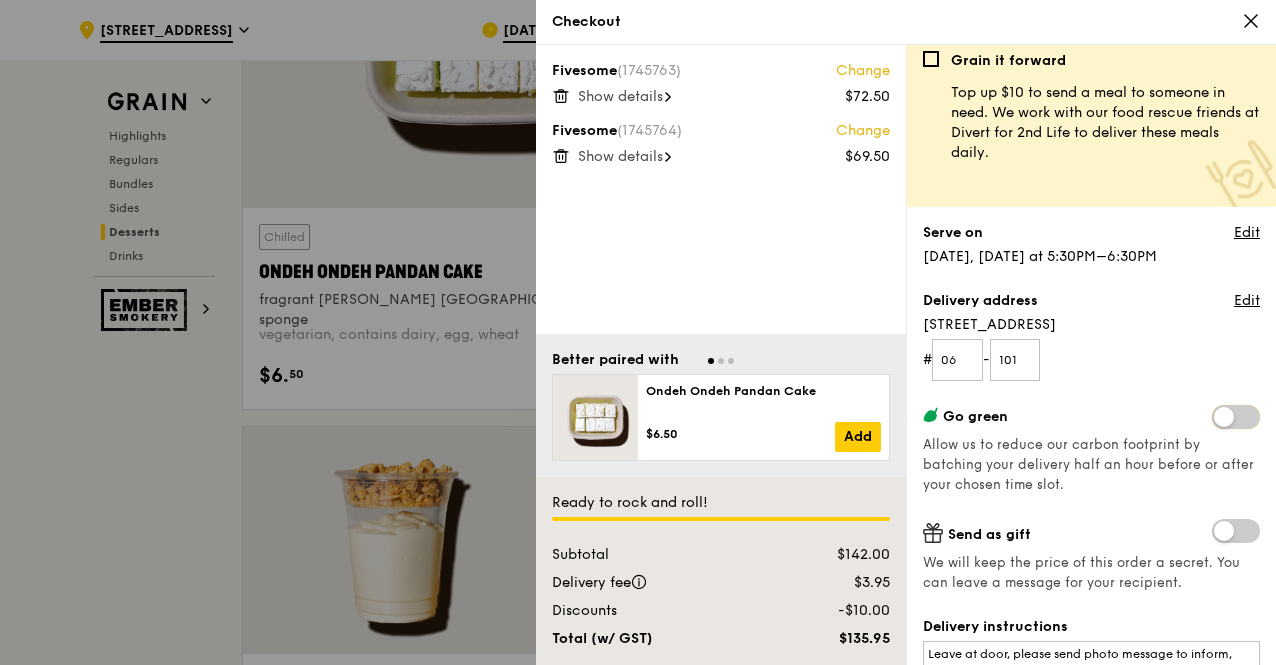 click at bounding box center (1216, 419) 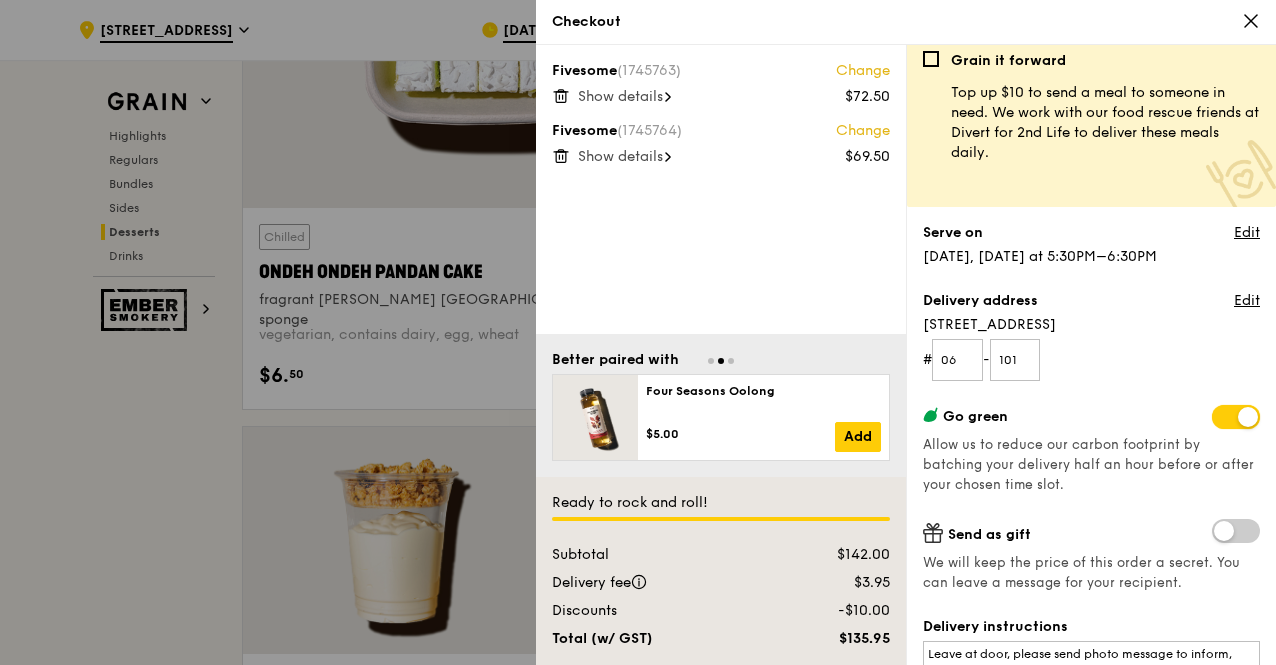 scroll, scrollTop: 110, scrollLeft: 0, axis: vertical 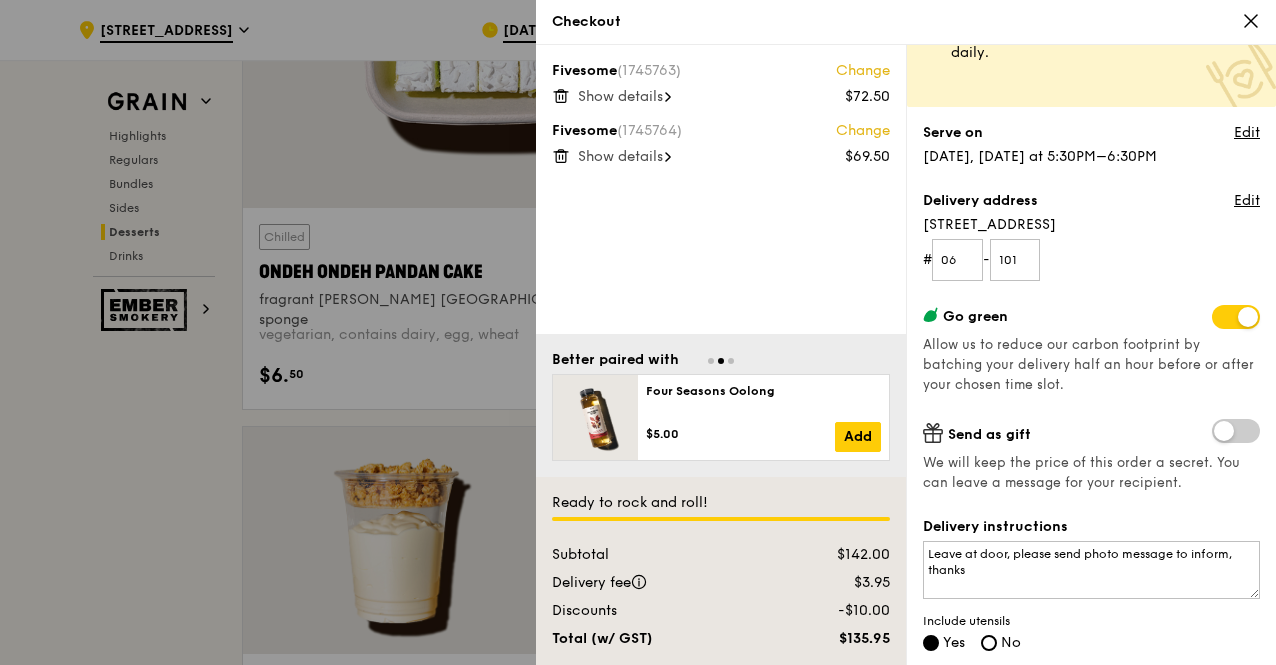 click at bounding box center (1236, 431) 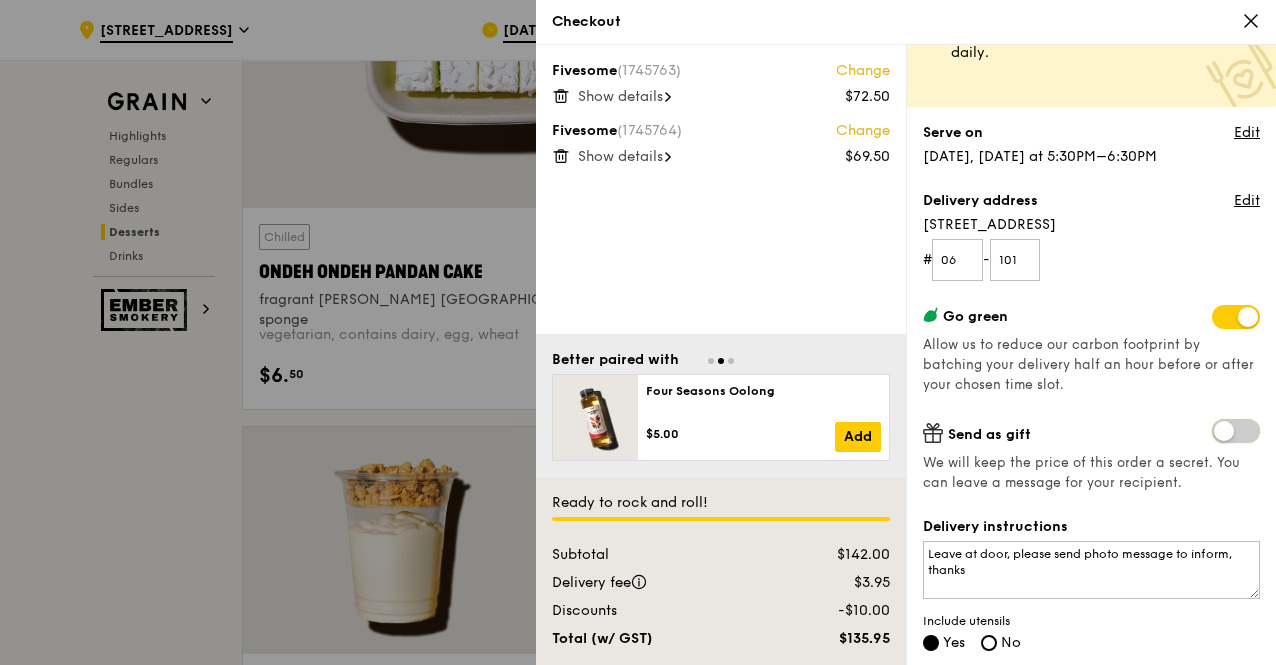 click at bounding box center (1216, 433) 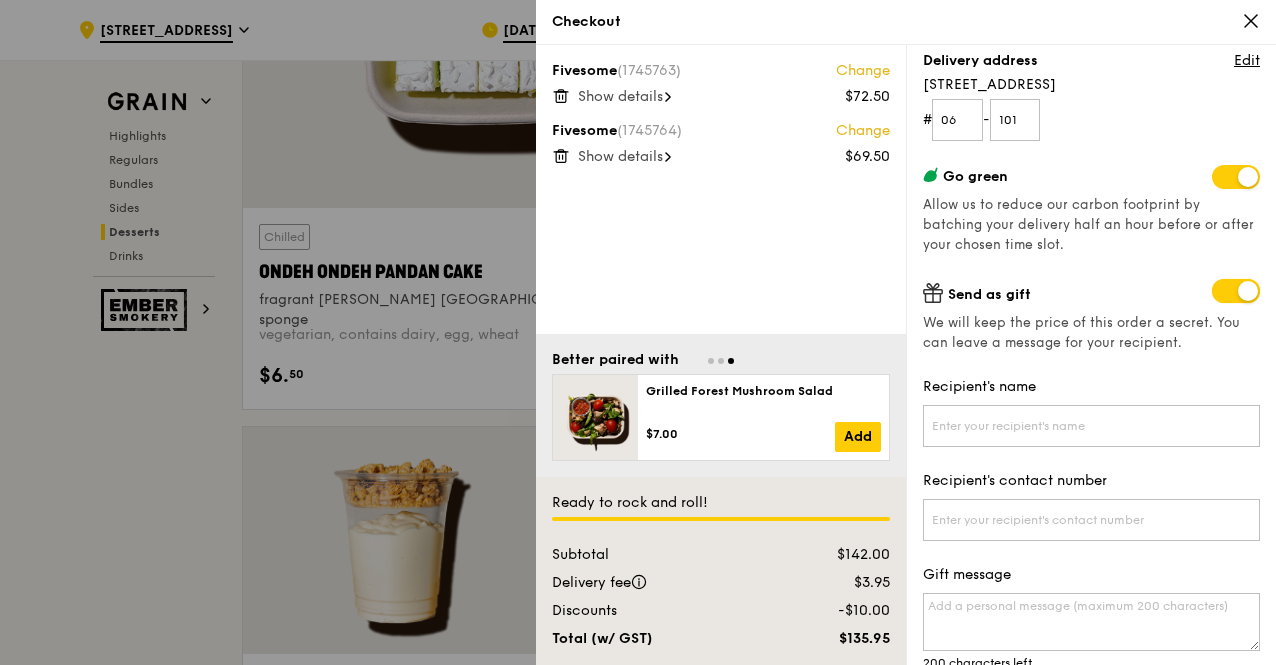 scroll, scrollTop: 310, scrollLeft: 0, axis: vertical 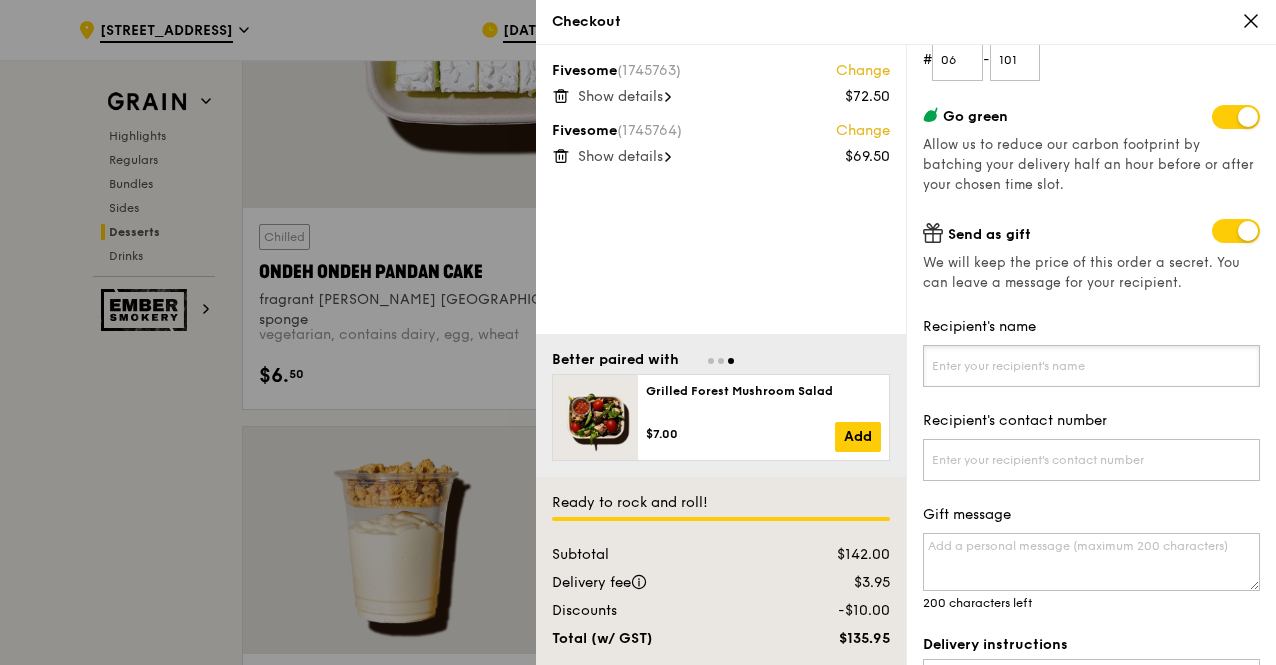 click on "Recipient's name" at bounding box center (1091, 366) 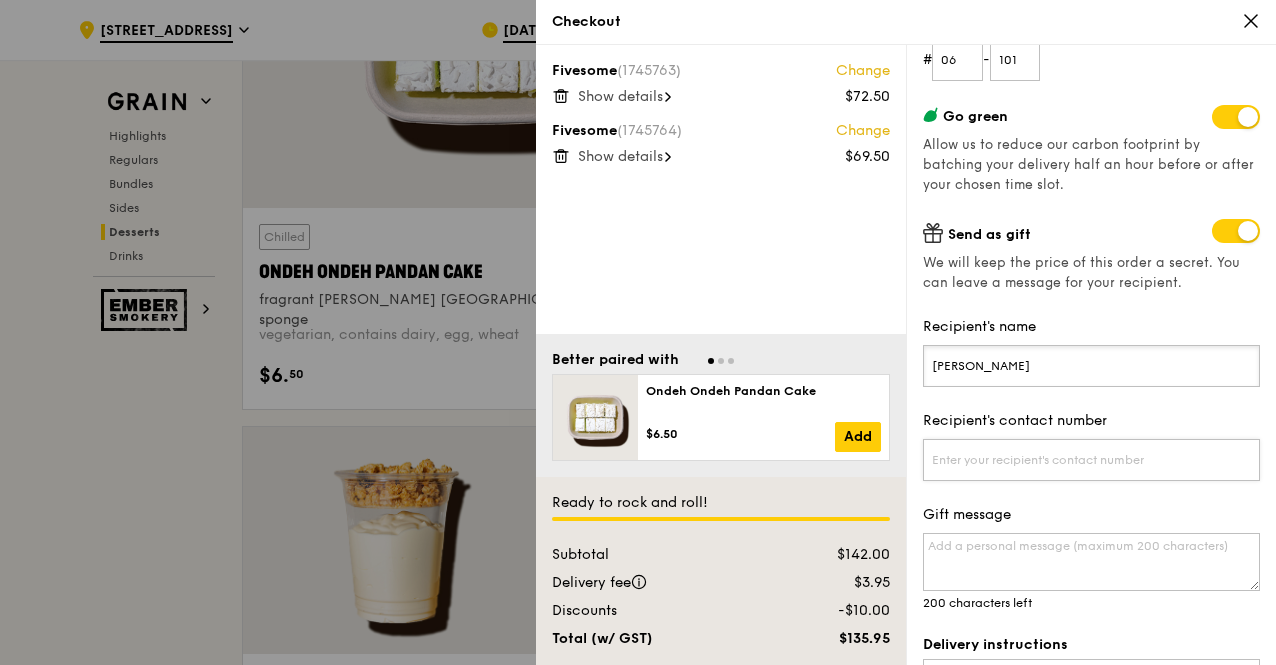 type on "Lee" 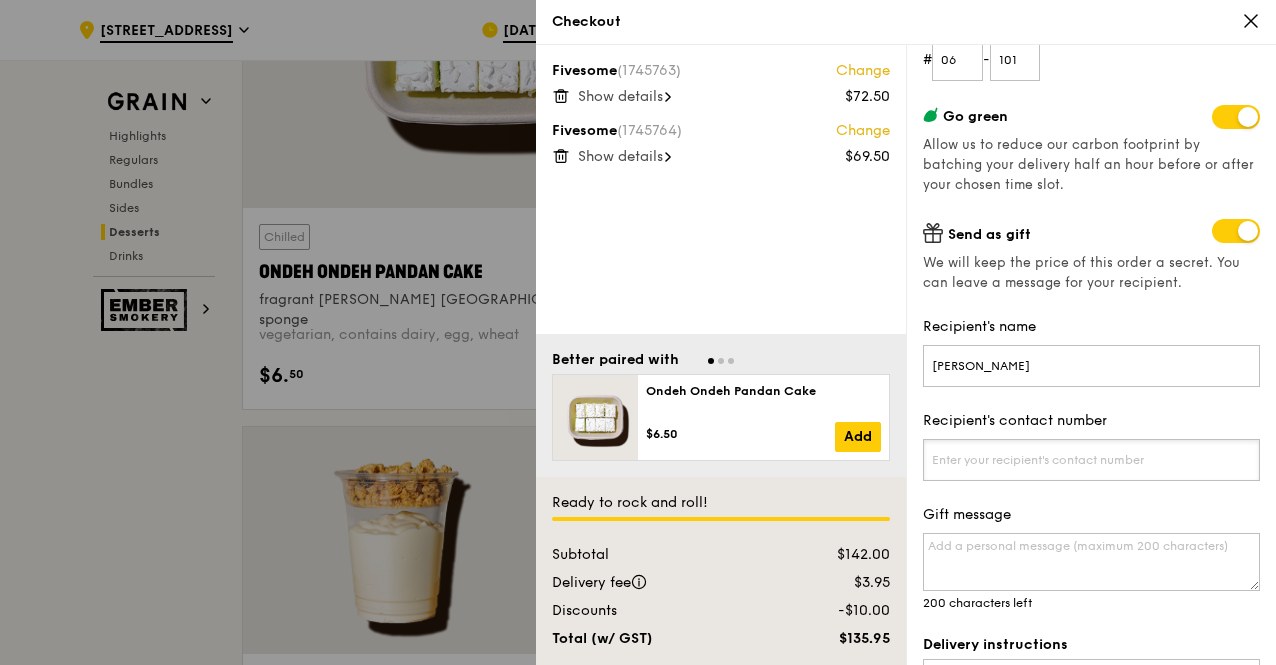 click on "Recipient's contact number" at bounding box center (1091, 460) 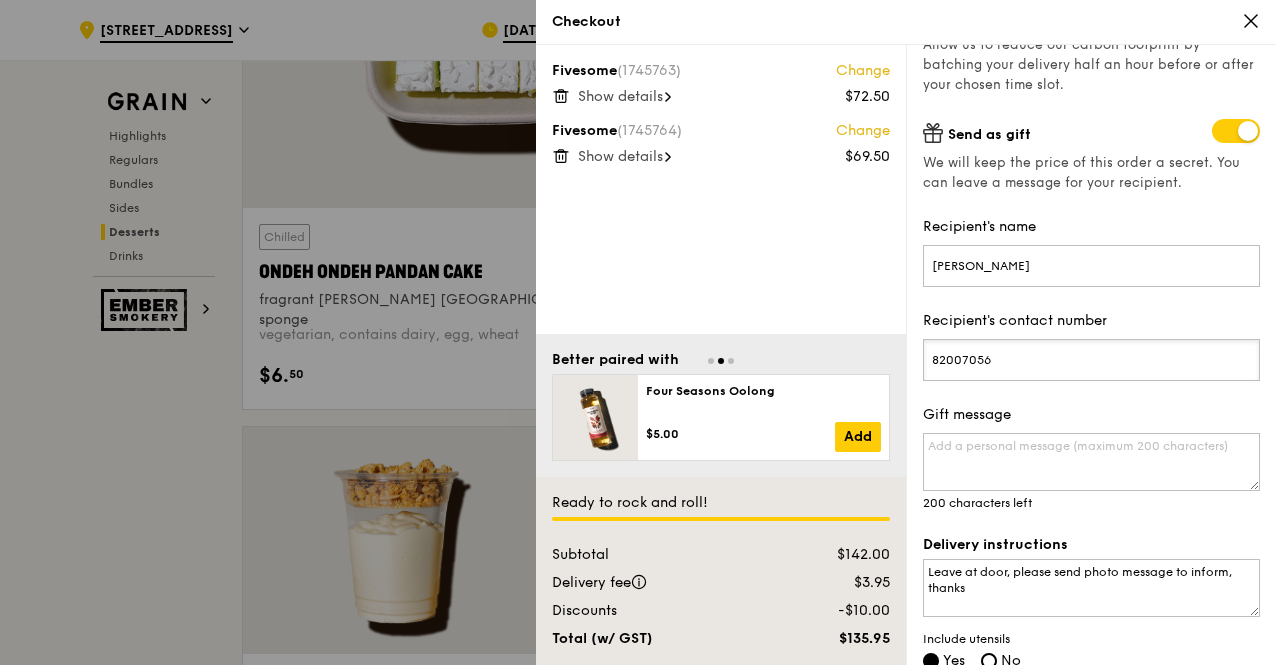 scroll, scrollTop: 510, scrollLeft: 0, axis: vertical 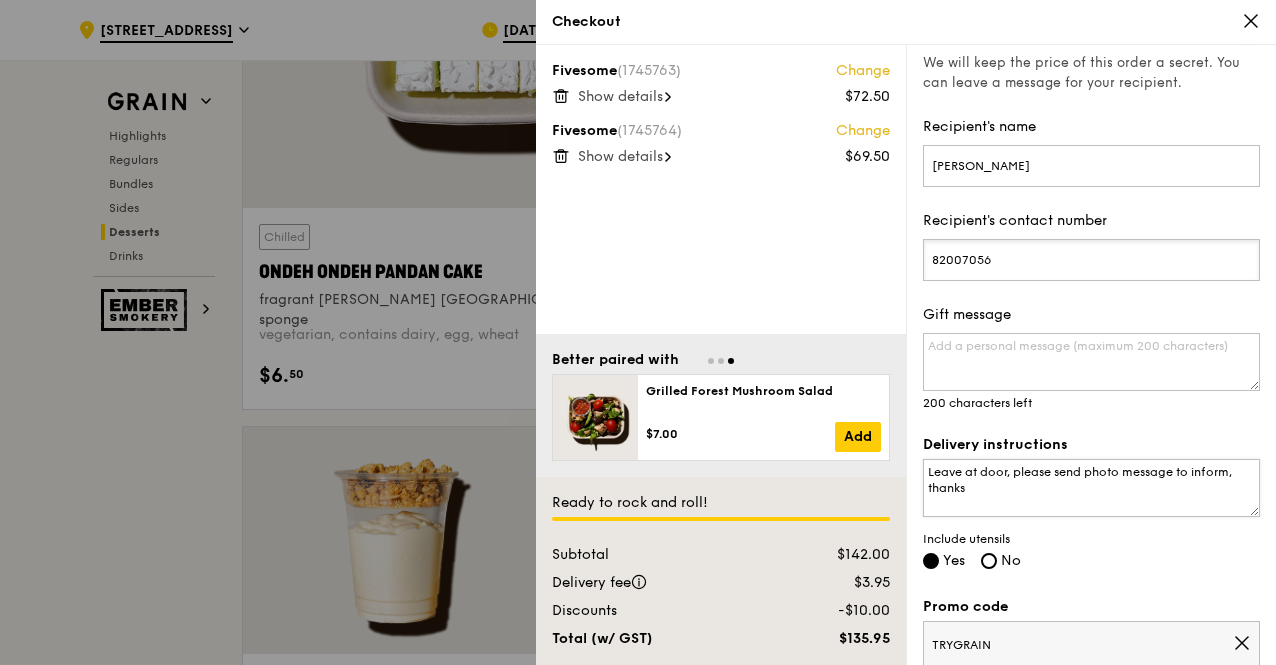 type on "82007056" 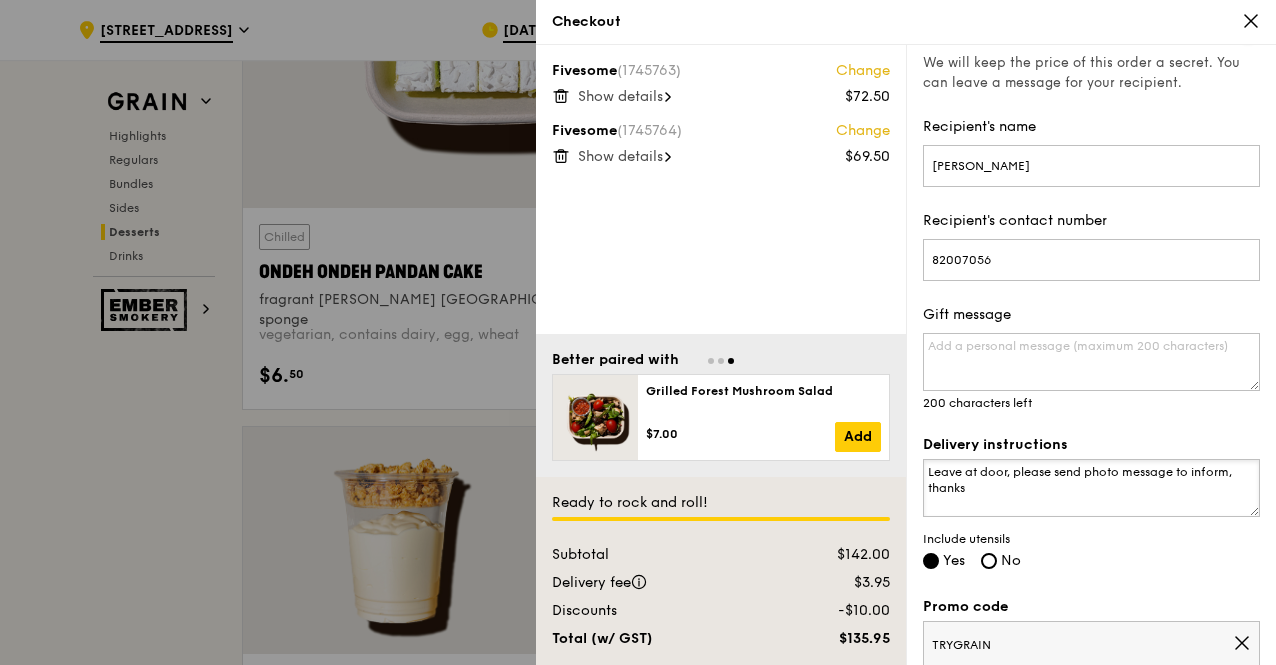 click on "Leave at door, please send photo message to inform, thanks" at bounding box center [1091, 488] 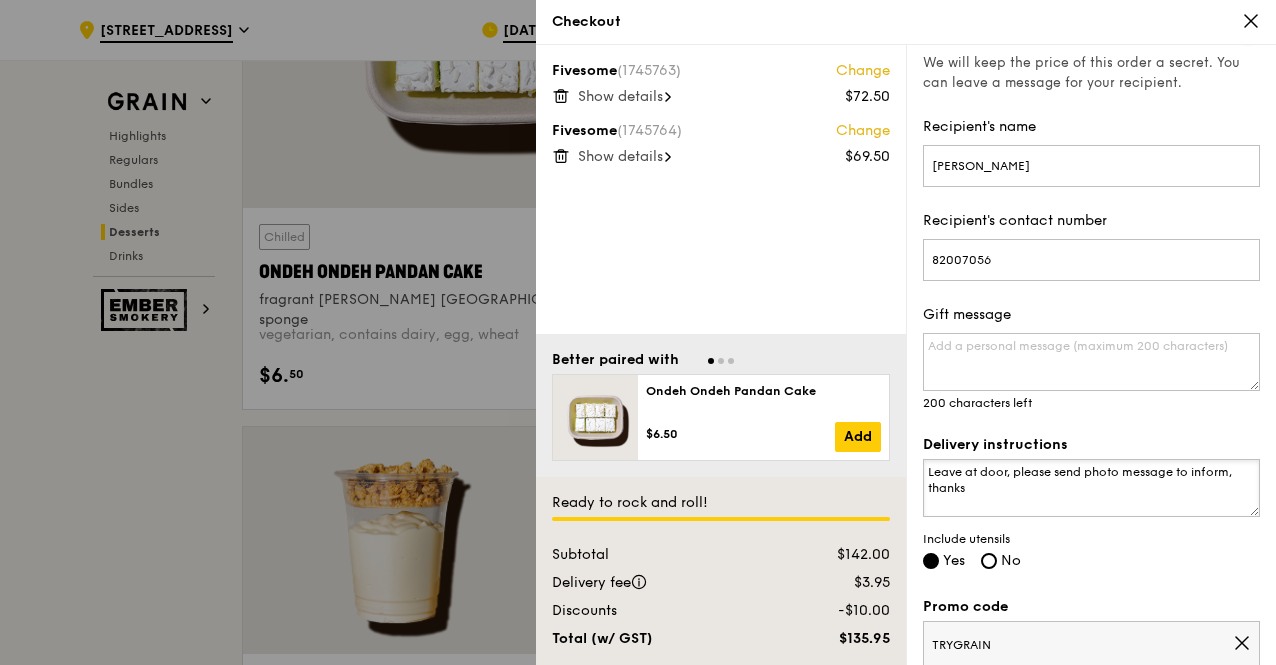 click on "Leave at door, please send photo message to inform, thanks" at bounding box center (1091, 488) 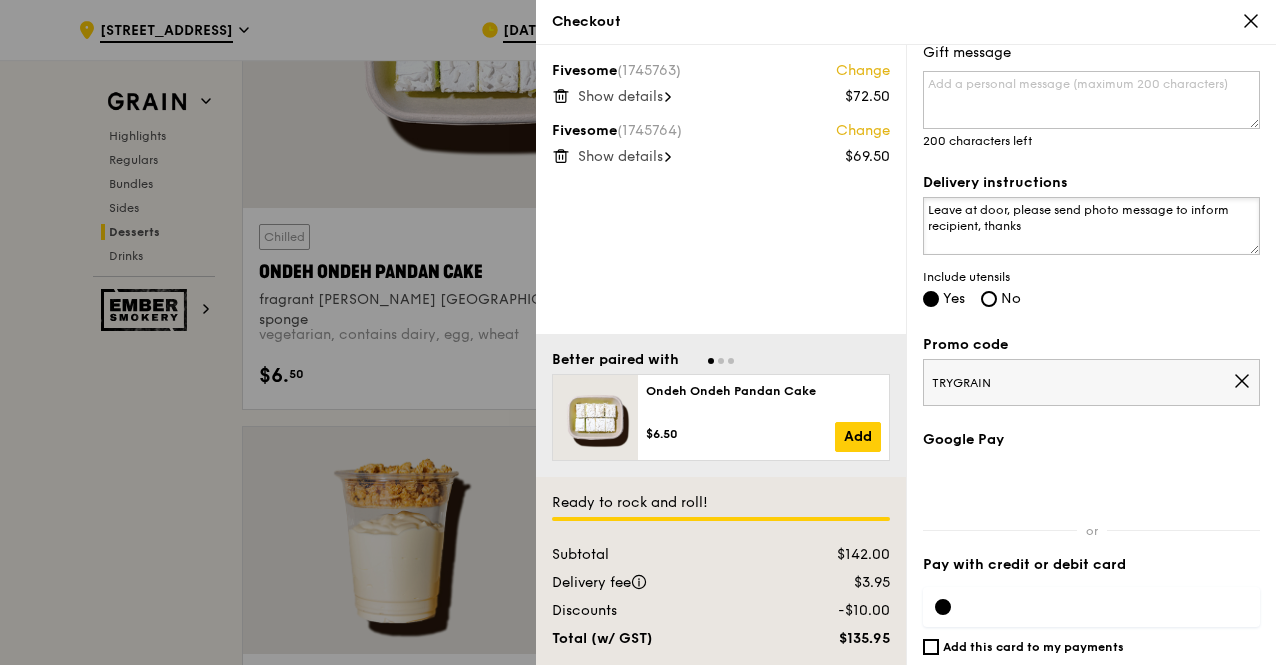scroll, scrollTop: 826, scrollLeft: 0, axis: vertical 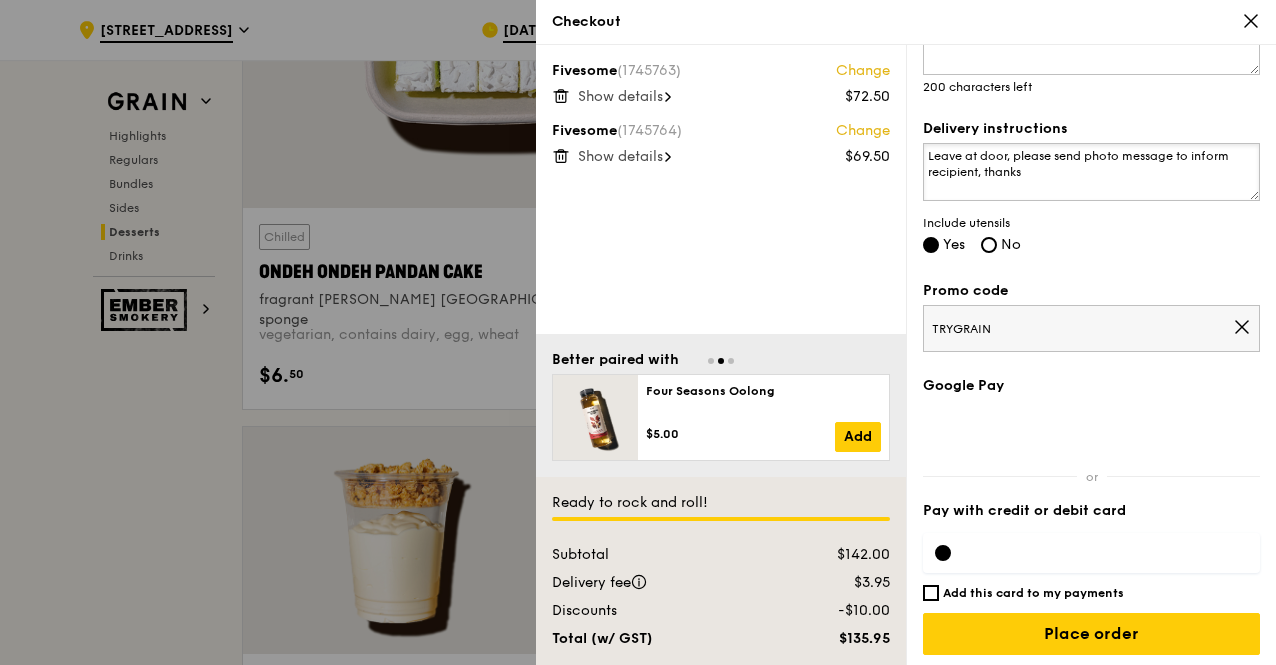 type on "Leave at door, please send photo message to inform recipient, thanks" 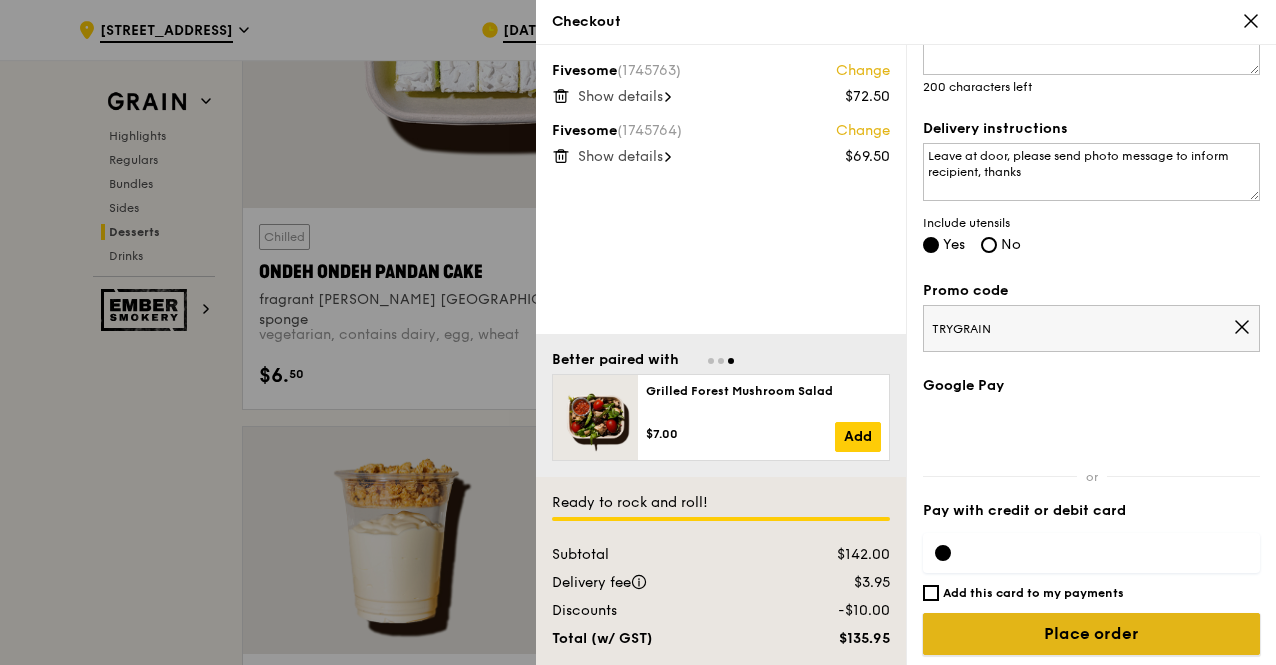 click on "Place order" at bounding box center [1091, 634] 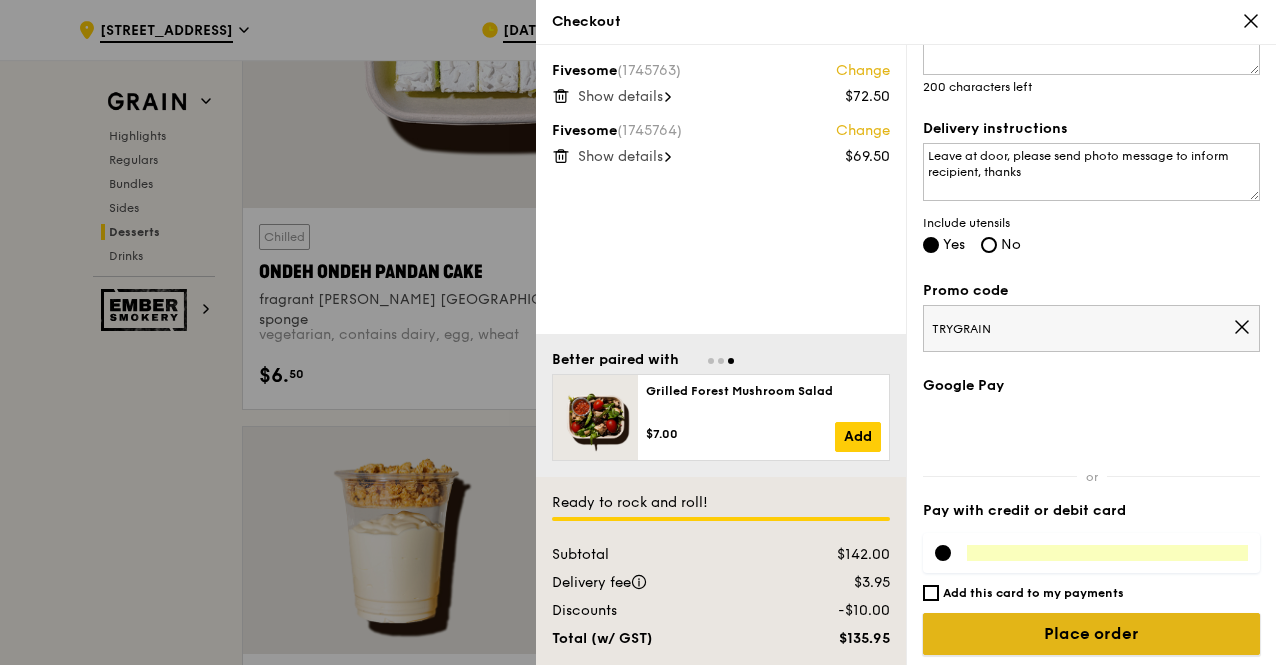 click on "Place order" at bounding box center [1091, 634] 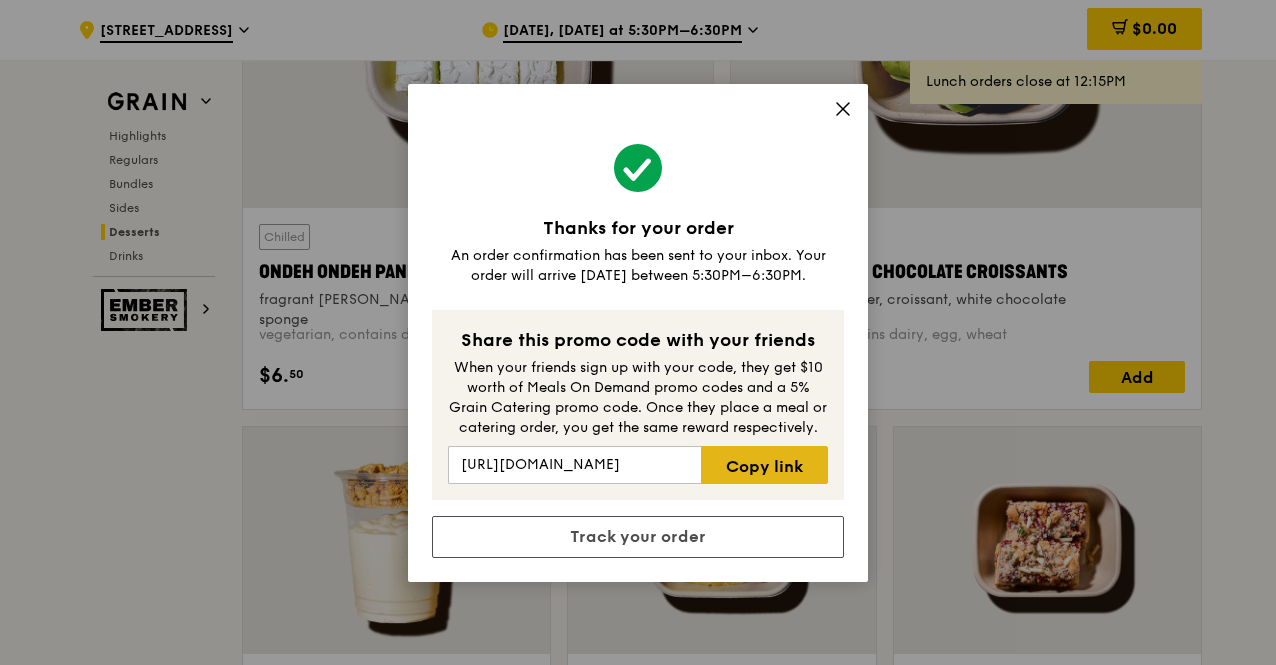 click on "Copy link" at bounding box center [764, 465] 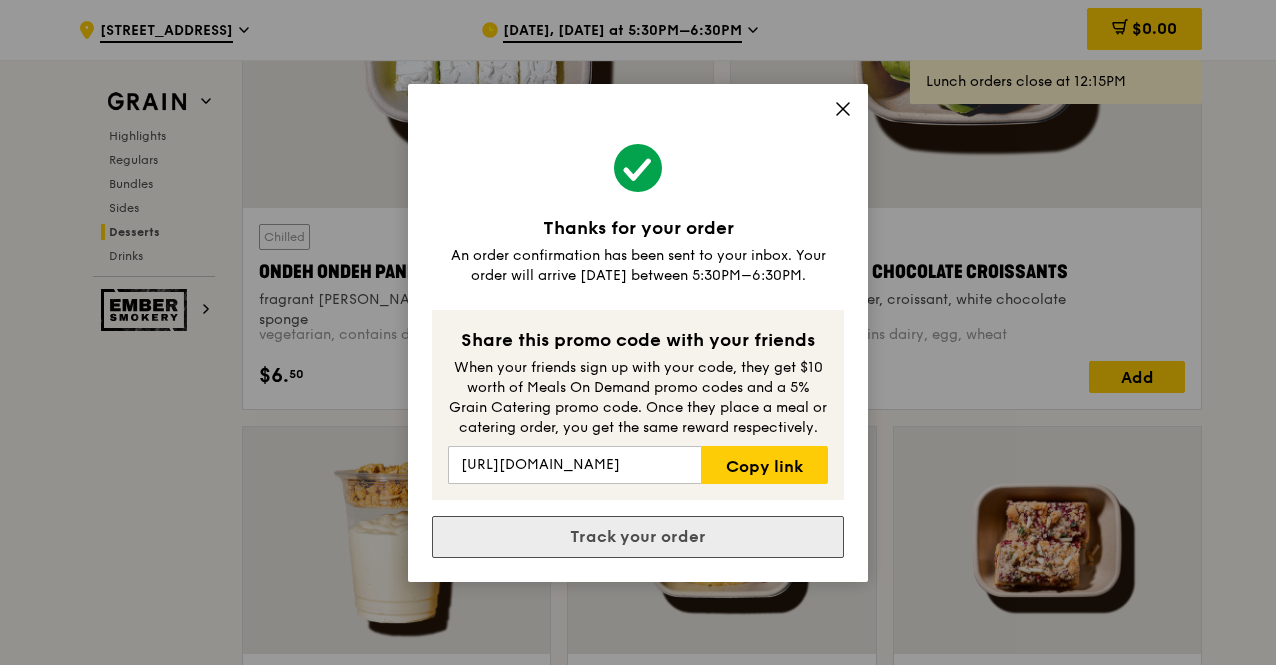 click on "Track your order" at bounding box center [638, 537] 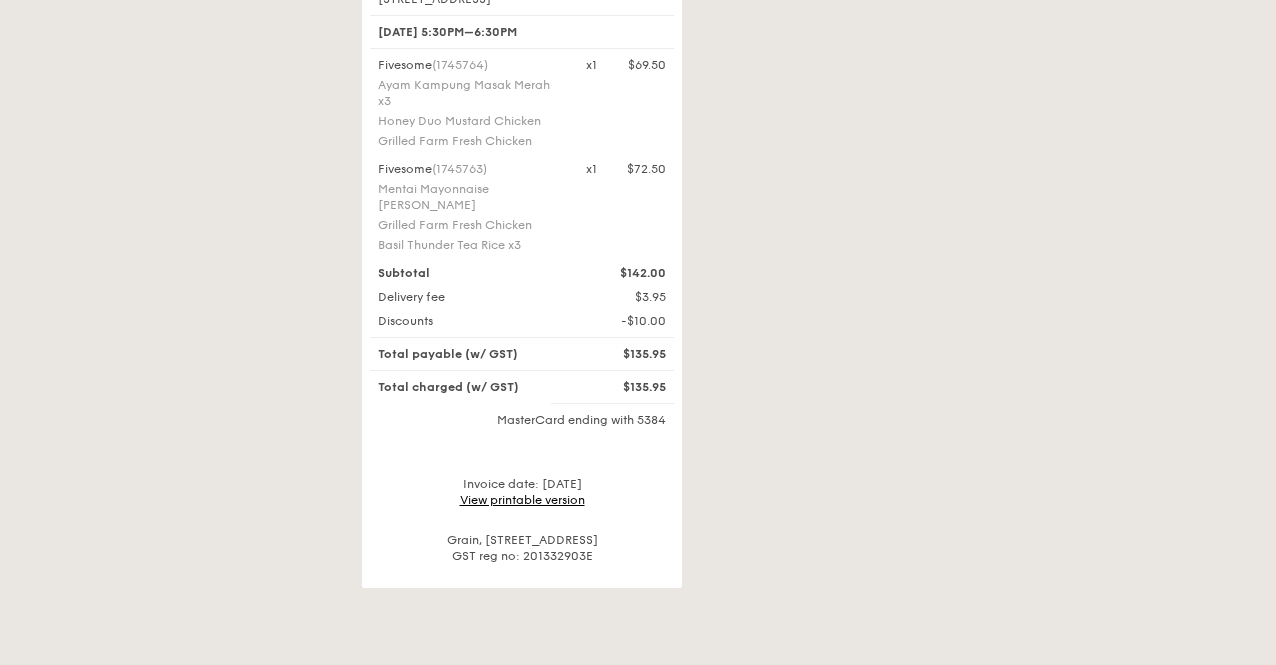 scroll, scrollTop: 900, scrollLeft: 0, axis: vertical 